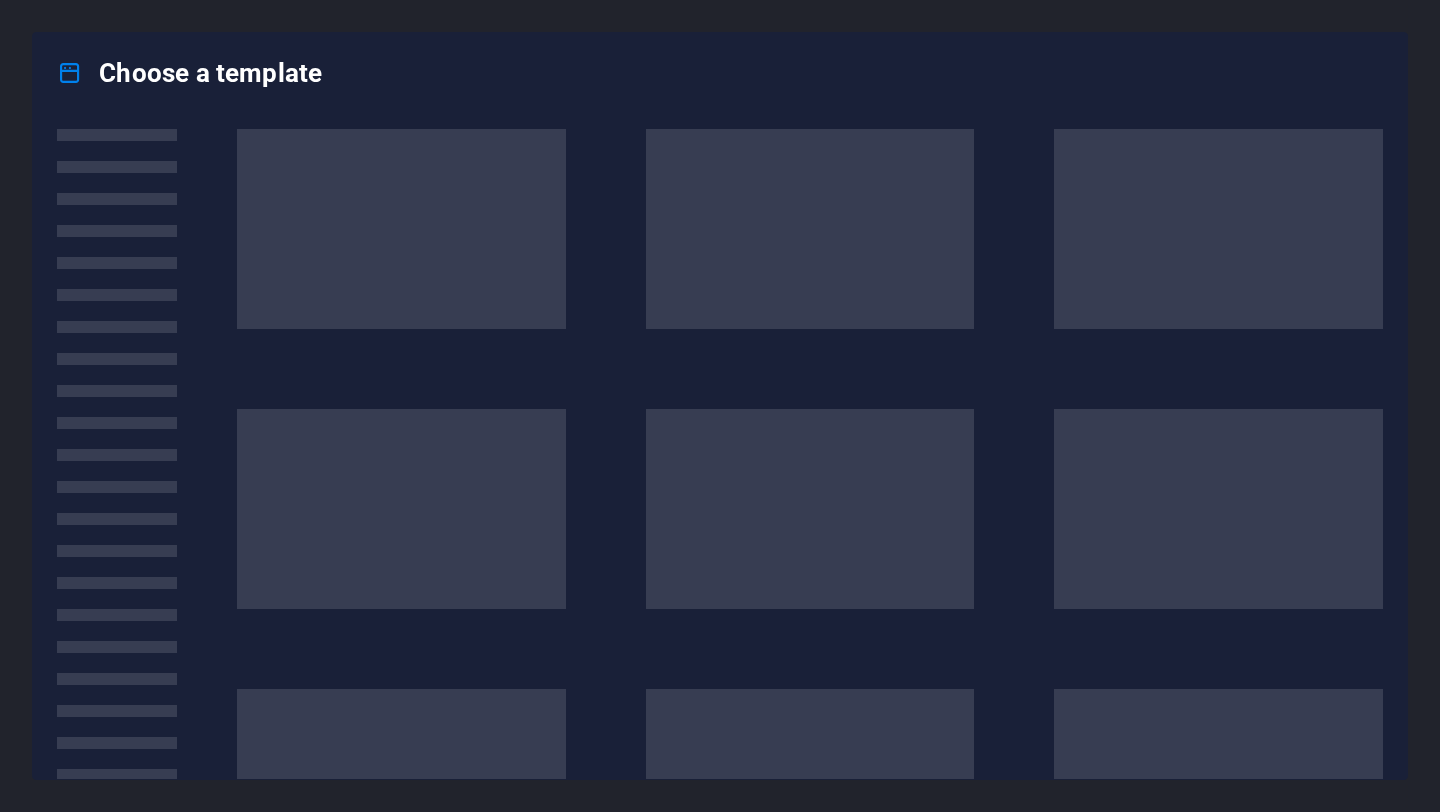 scroll, scrollTop: 0, scrollLeft: 0, axis: both 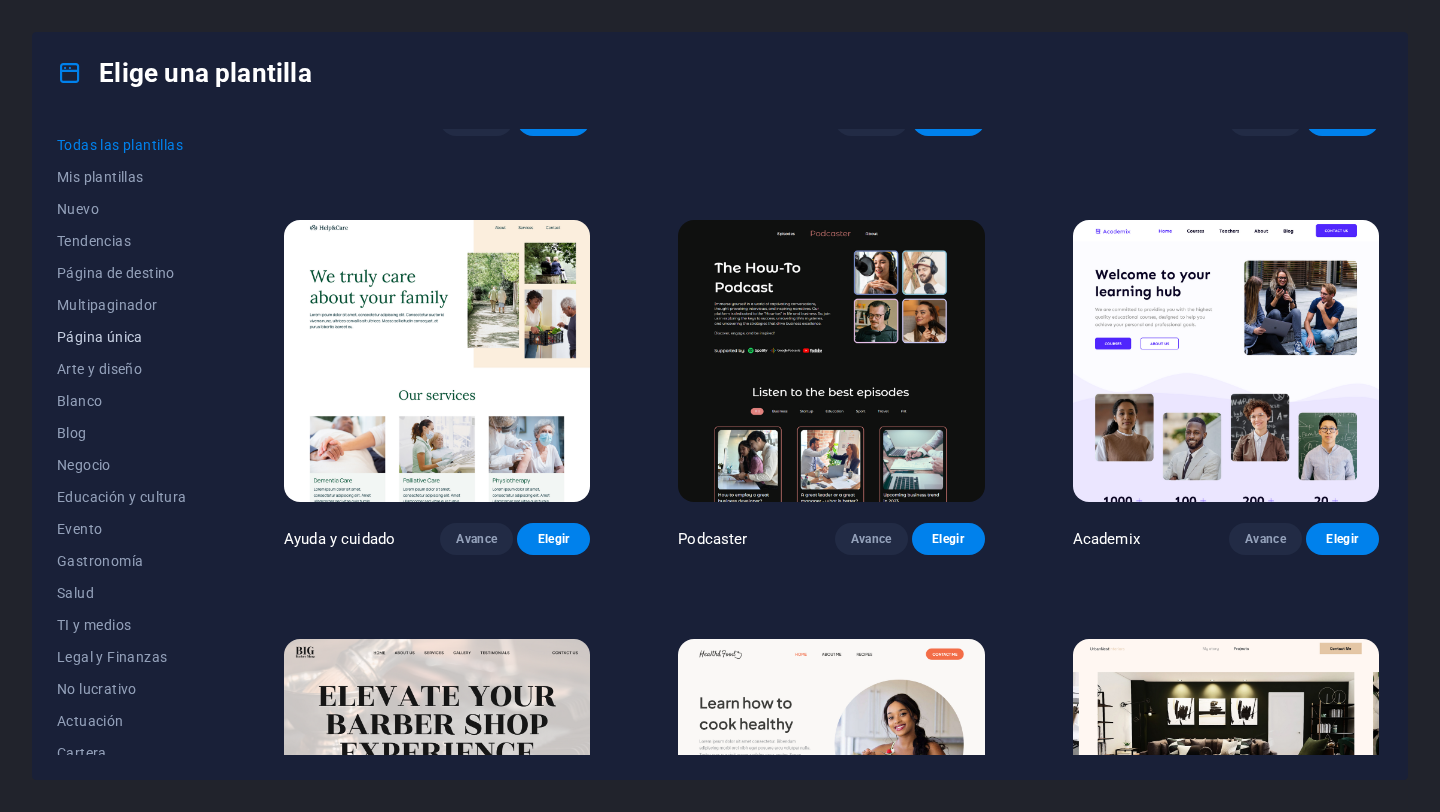 click on "Página única" at bounding box center (100, 337) 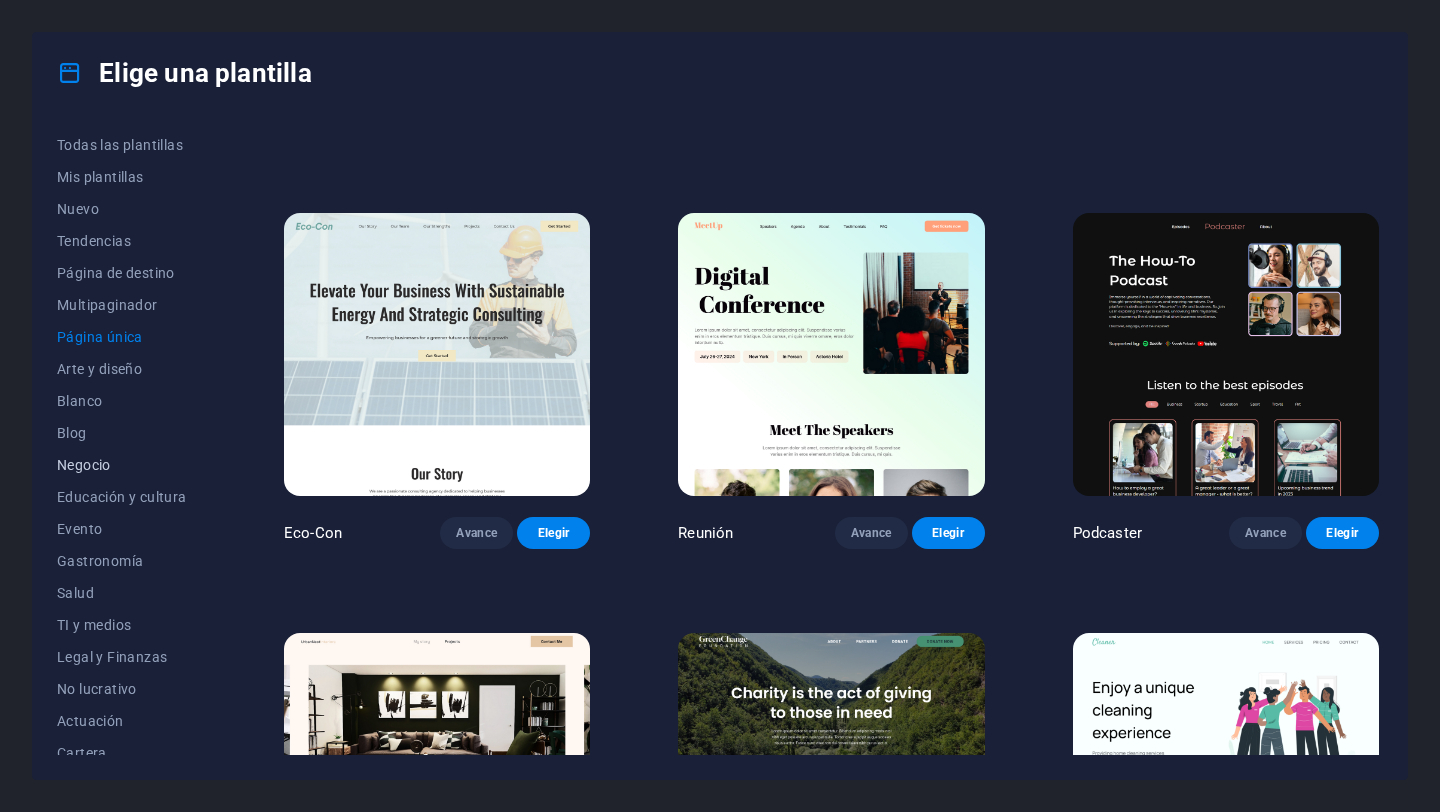 click on "Negocio" at bounding box center [84, 465] 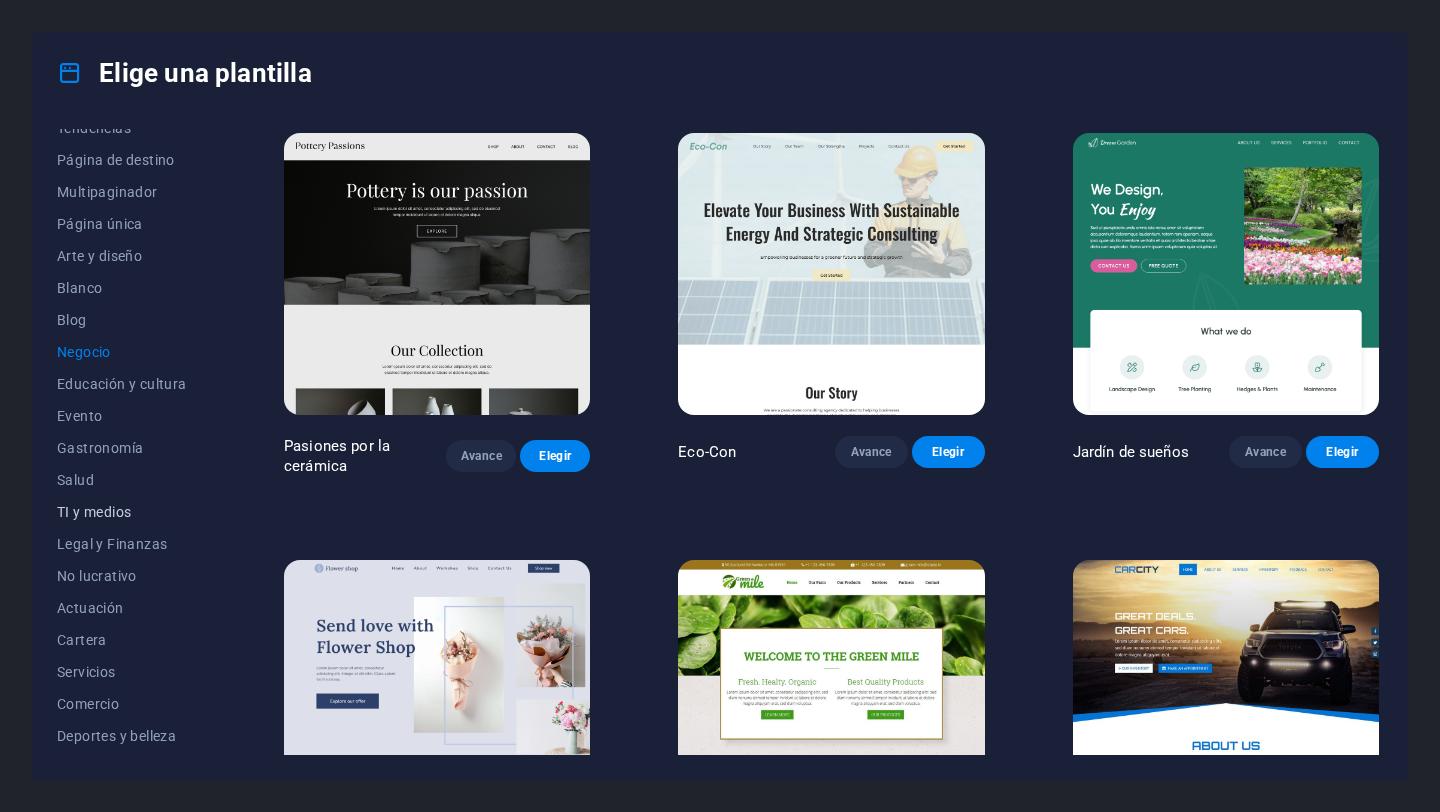 scroll, scrollTop: 116, scrollLeft: 0, axis: vertical 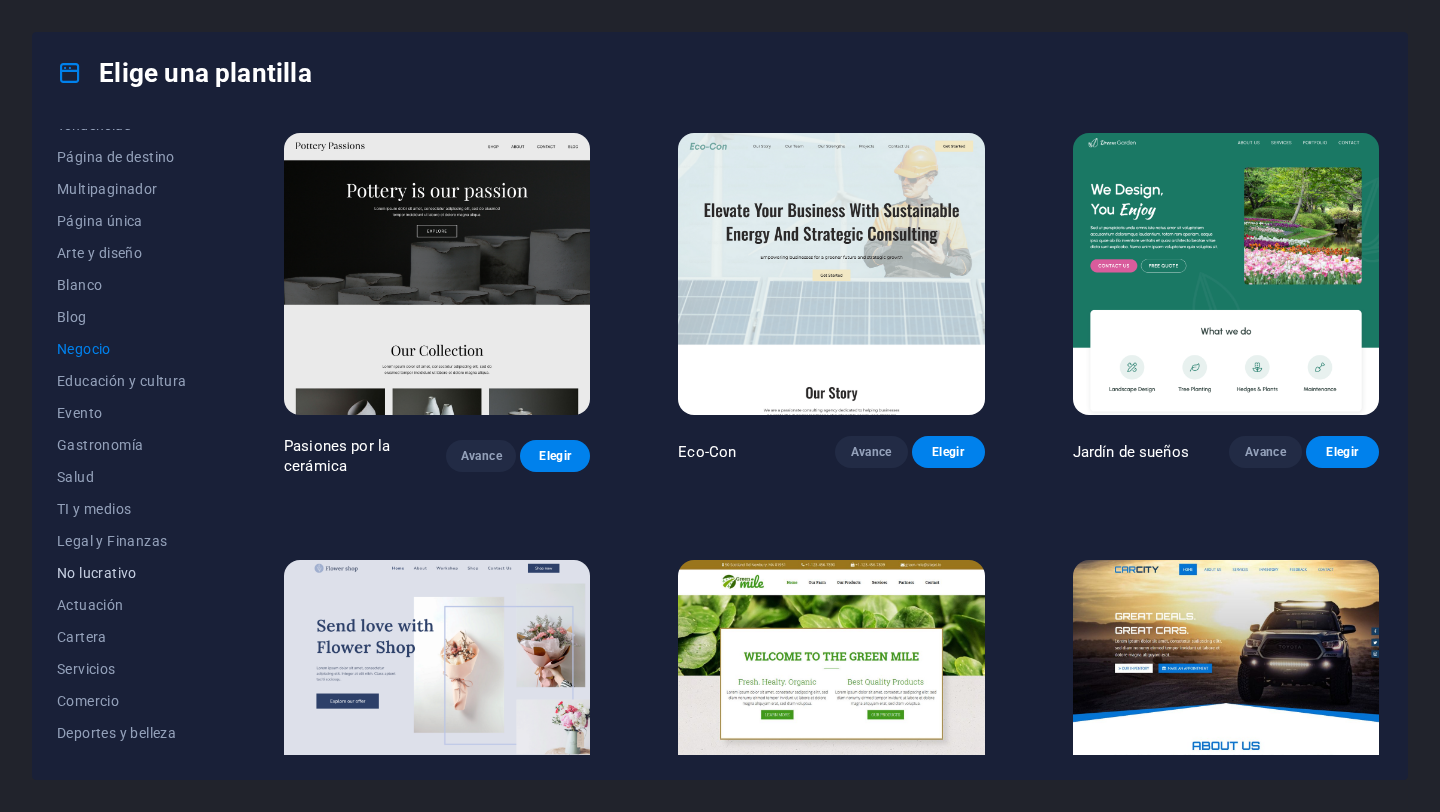 click on "No lucrativo" at bounding box center (97, 573) 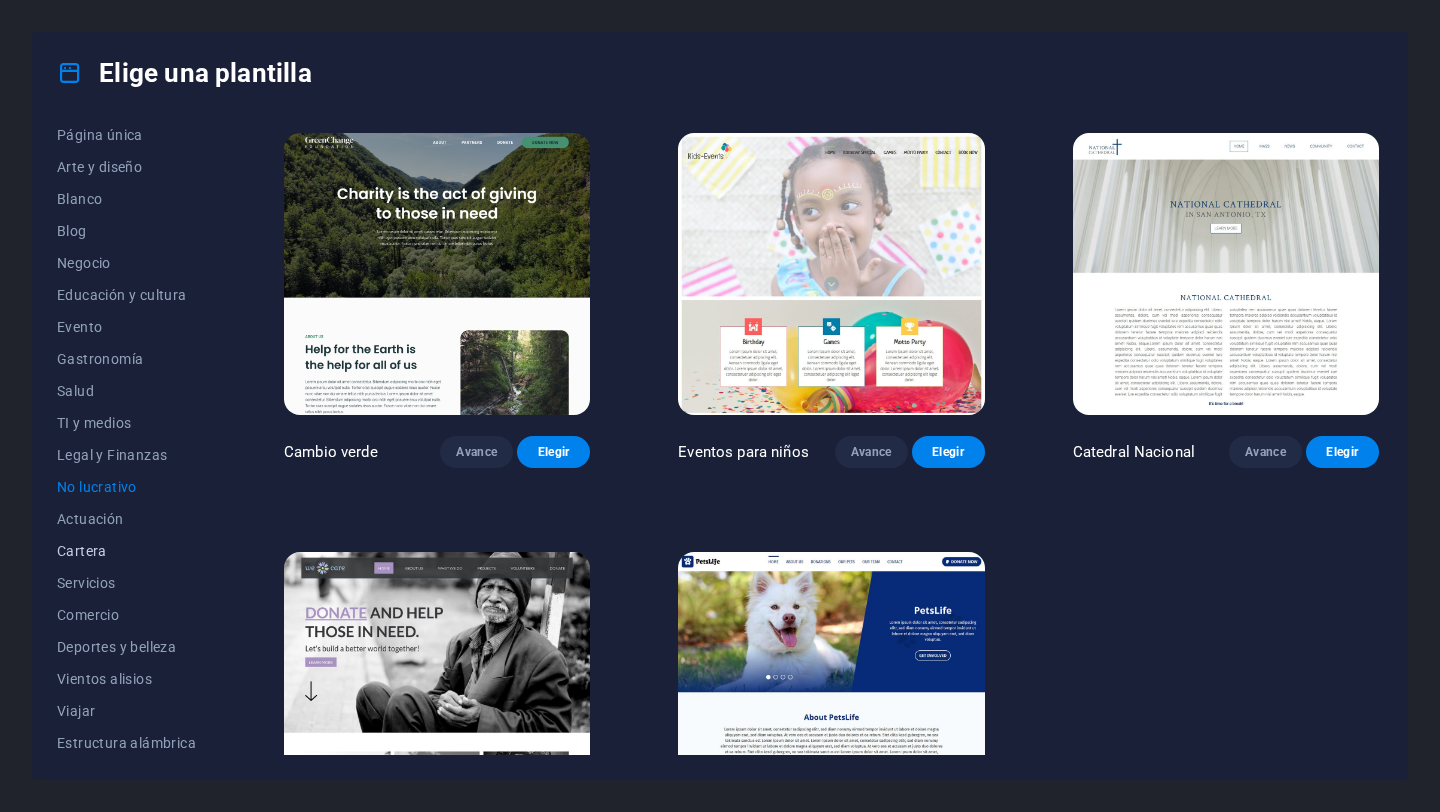 scroll, scrollTop: 202, scrollLeft: 0, axis: vertical 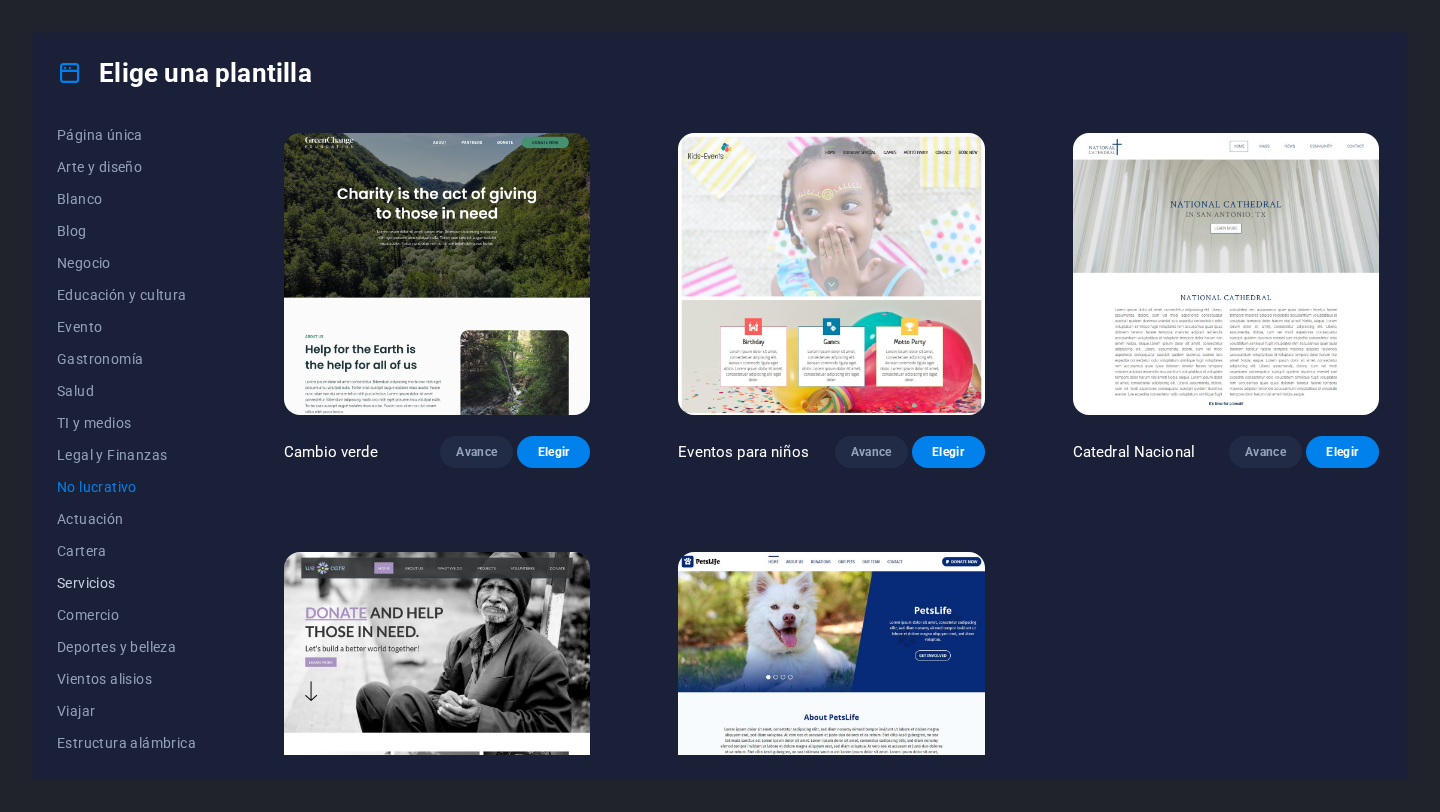 click on "Servicios" at bounding box center (86, 583) 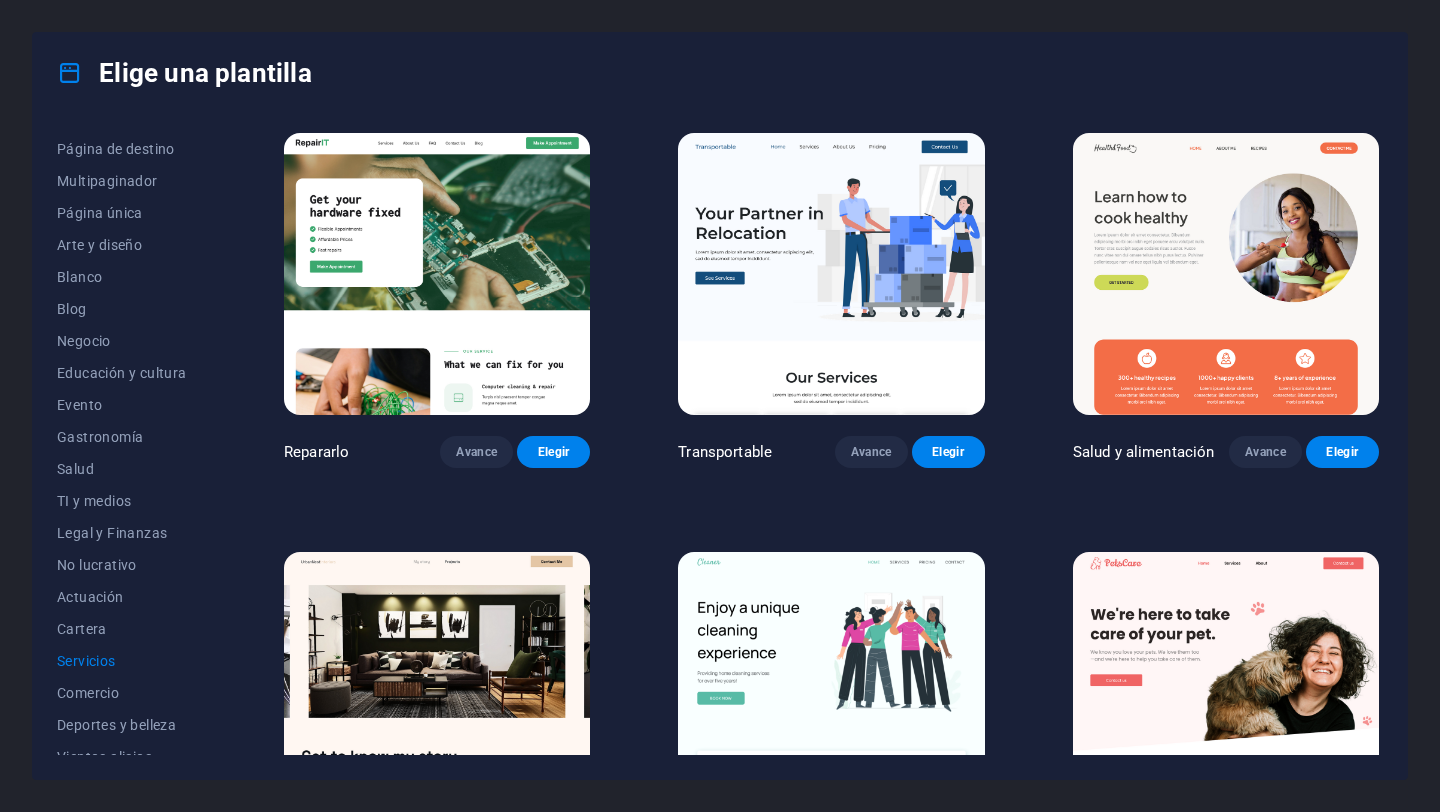 scroll, scrollTop: 206, scrollLeft: 0, axis: vertical 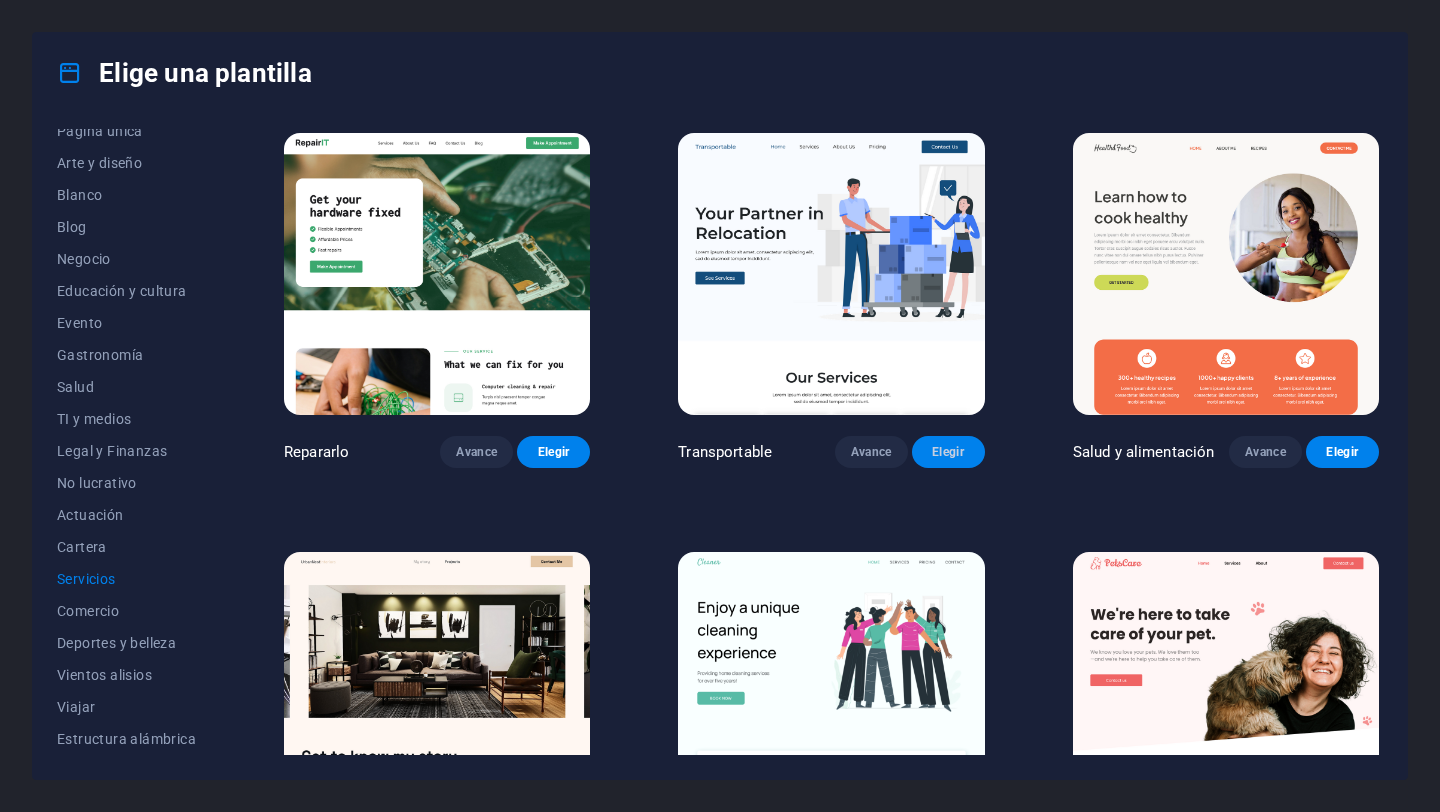 click on "Elegir" at bounding box center (948, 452) 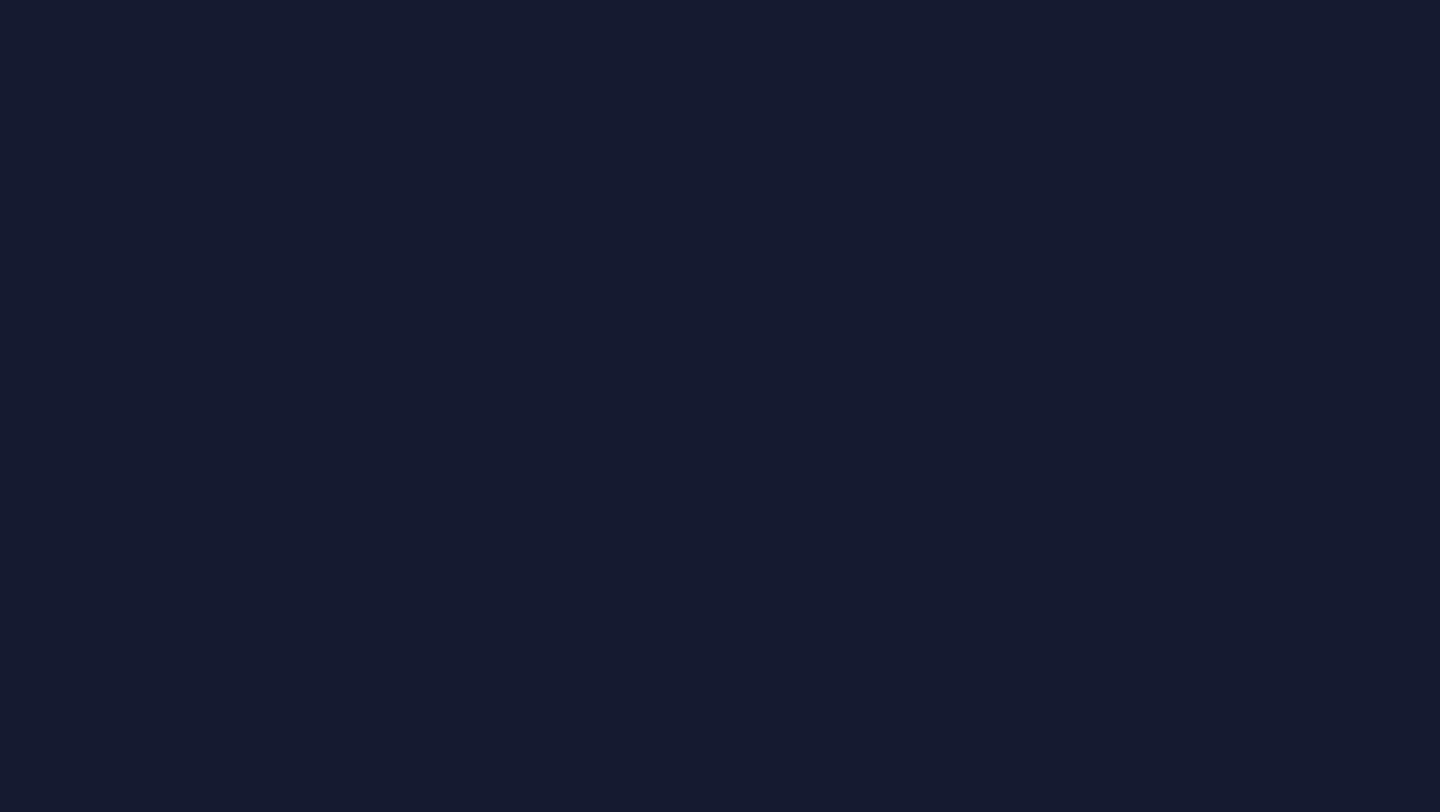 scroll, scrollTop: 0, scrollLeft: 0, axis: both 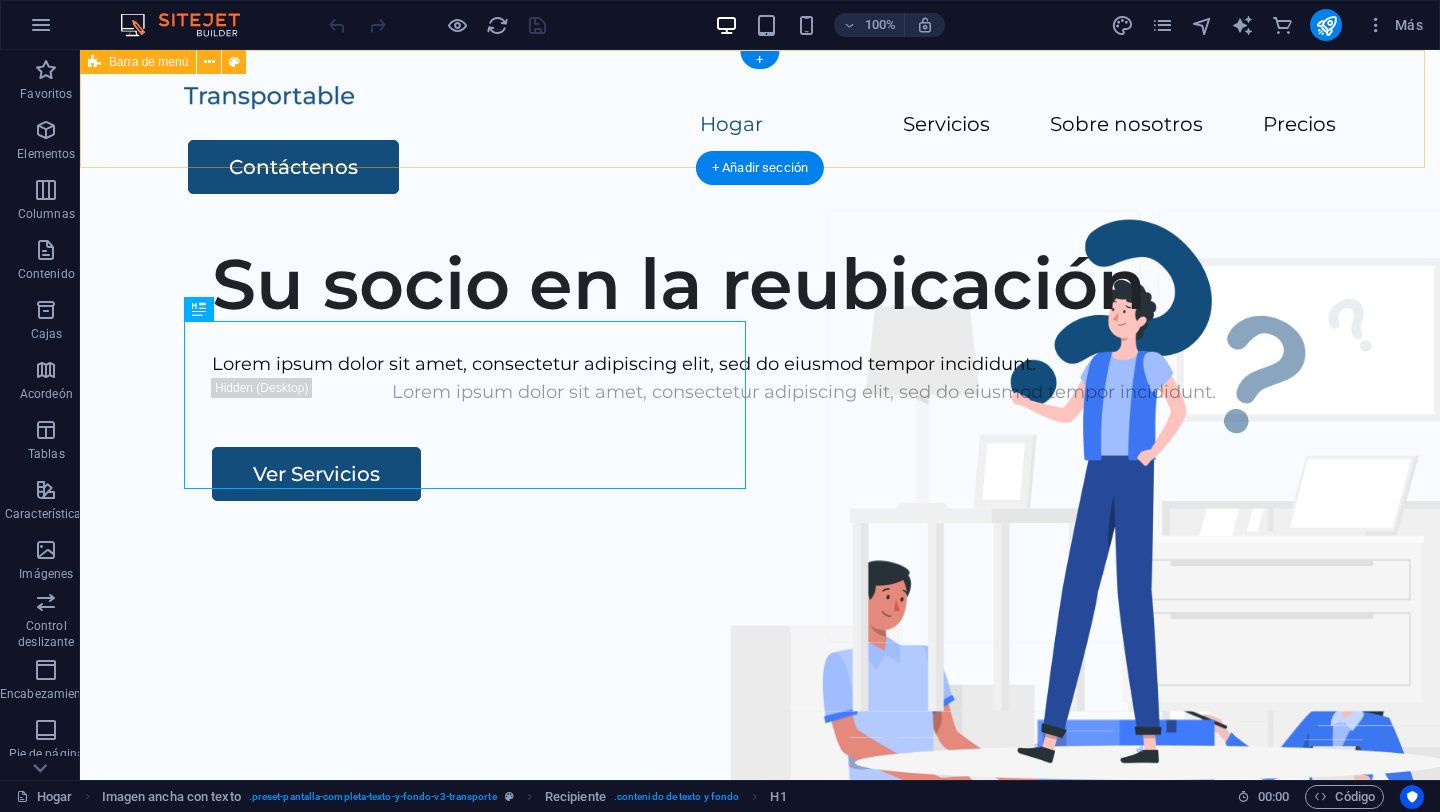 click on "Hogar Servicios Sobre nosotros Precios Contáctenos" at bounding box center (760, 138) 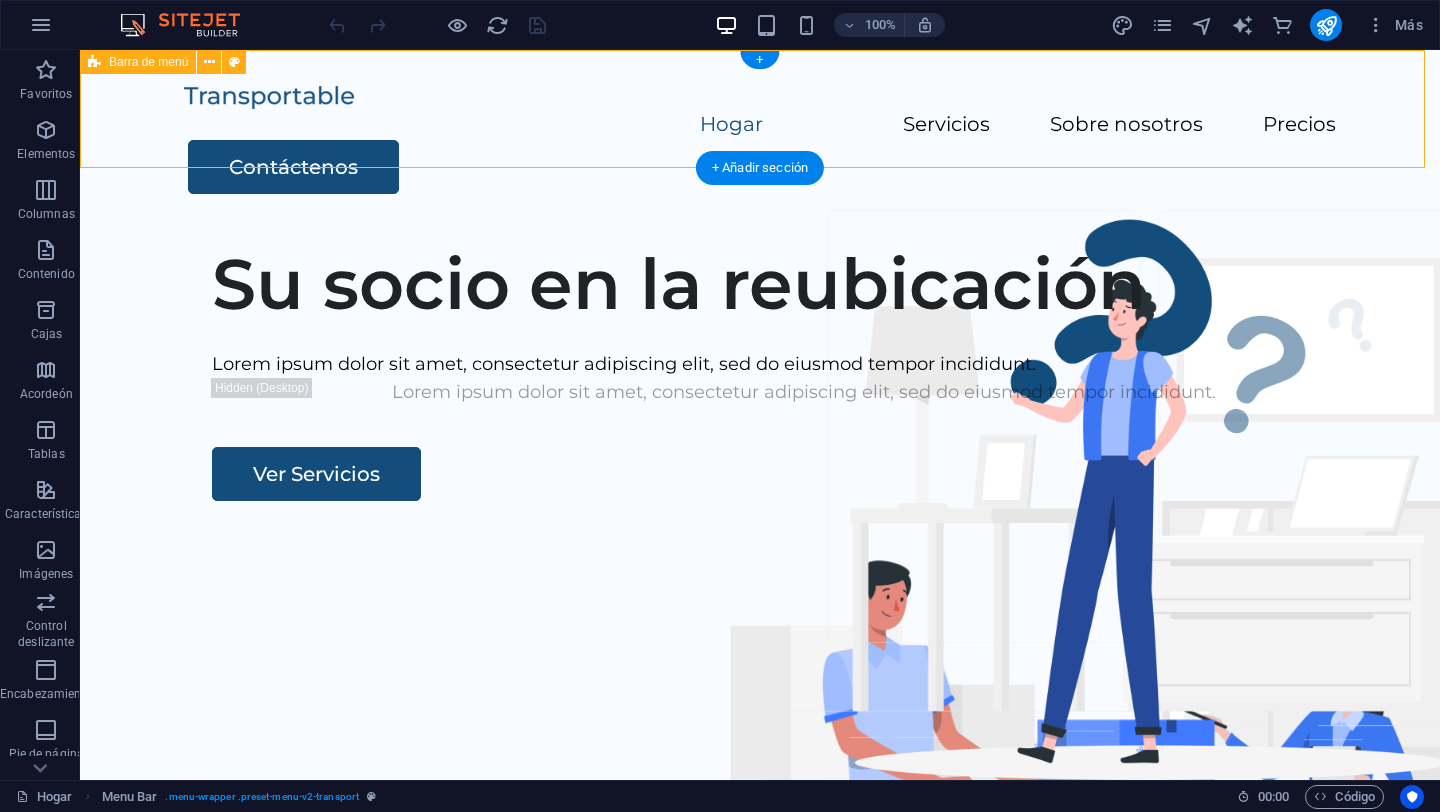 click on "Hogar Servicios Sobre nosotros Precios Contáctenos" at bounding box center [760, 138] 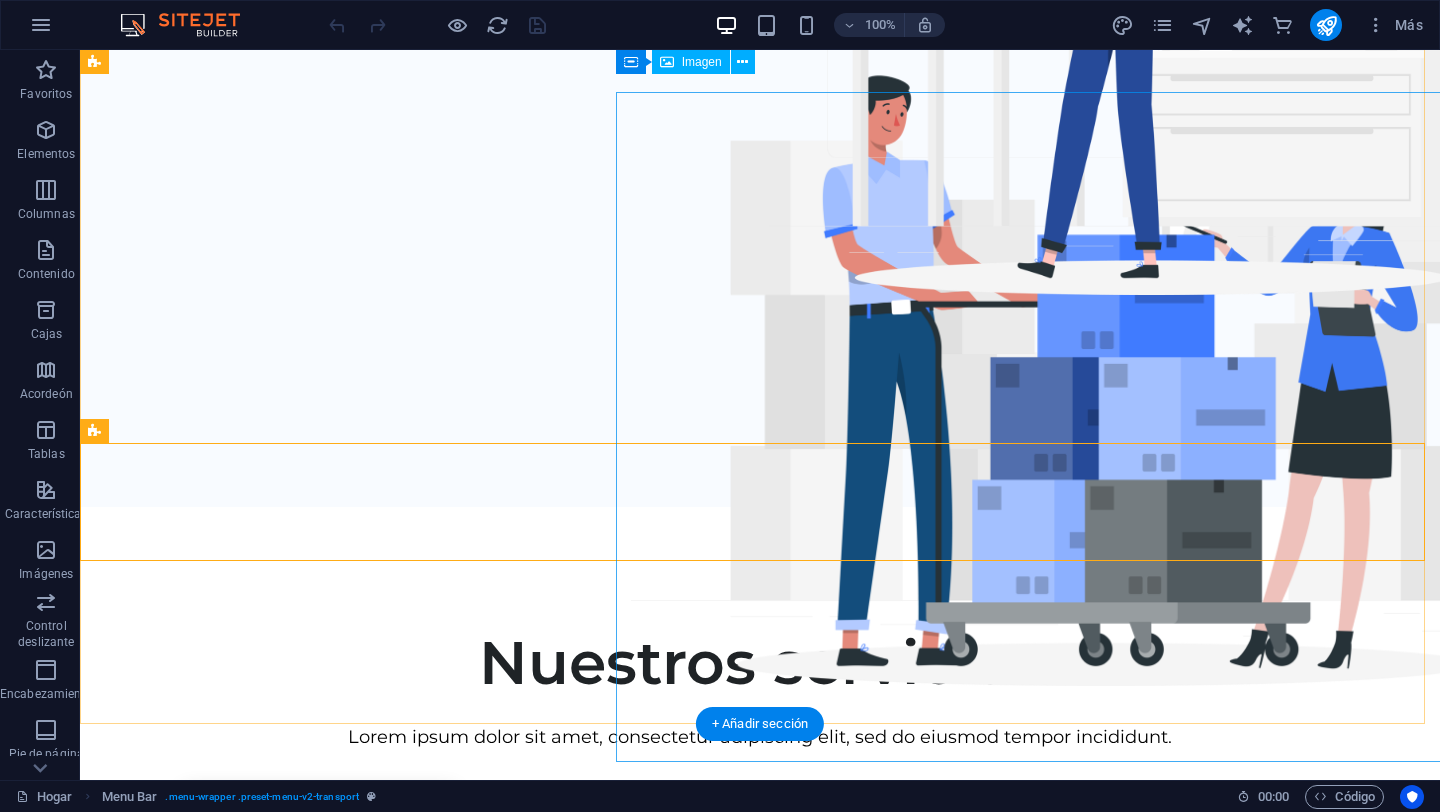 scroll, scrollTop: 0, scrollLeft: 0, axis: both 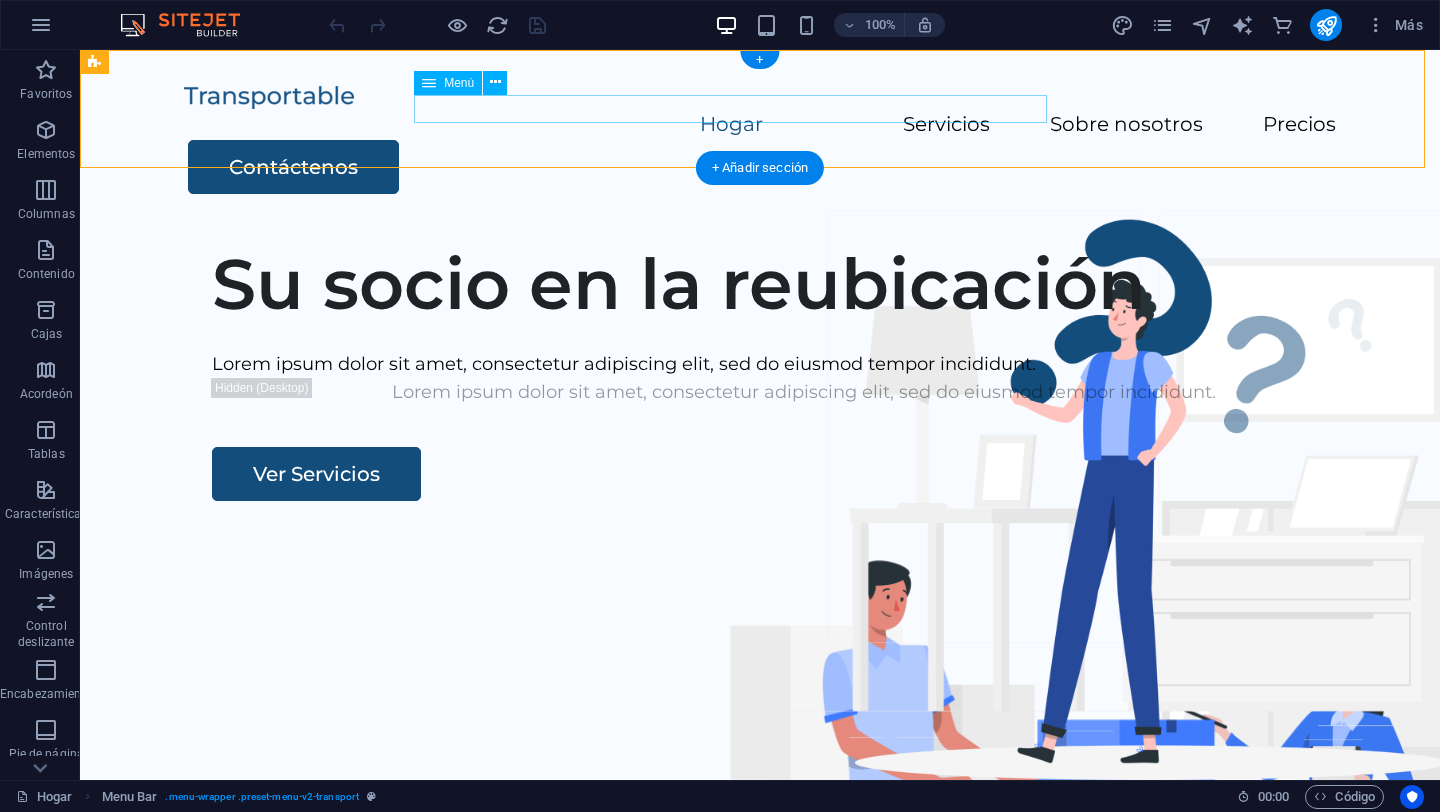click on "Hogar Servicios Sobre nosotros Precios" at bounding box center (760, 125) 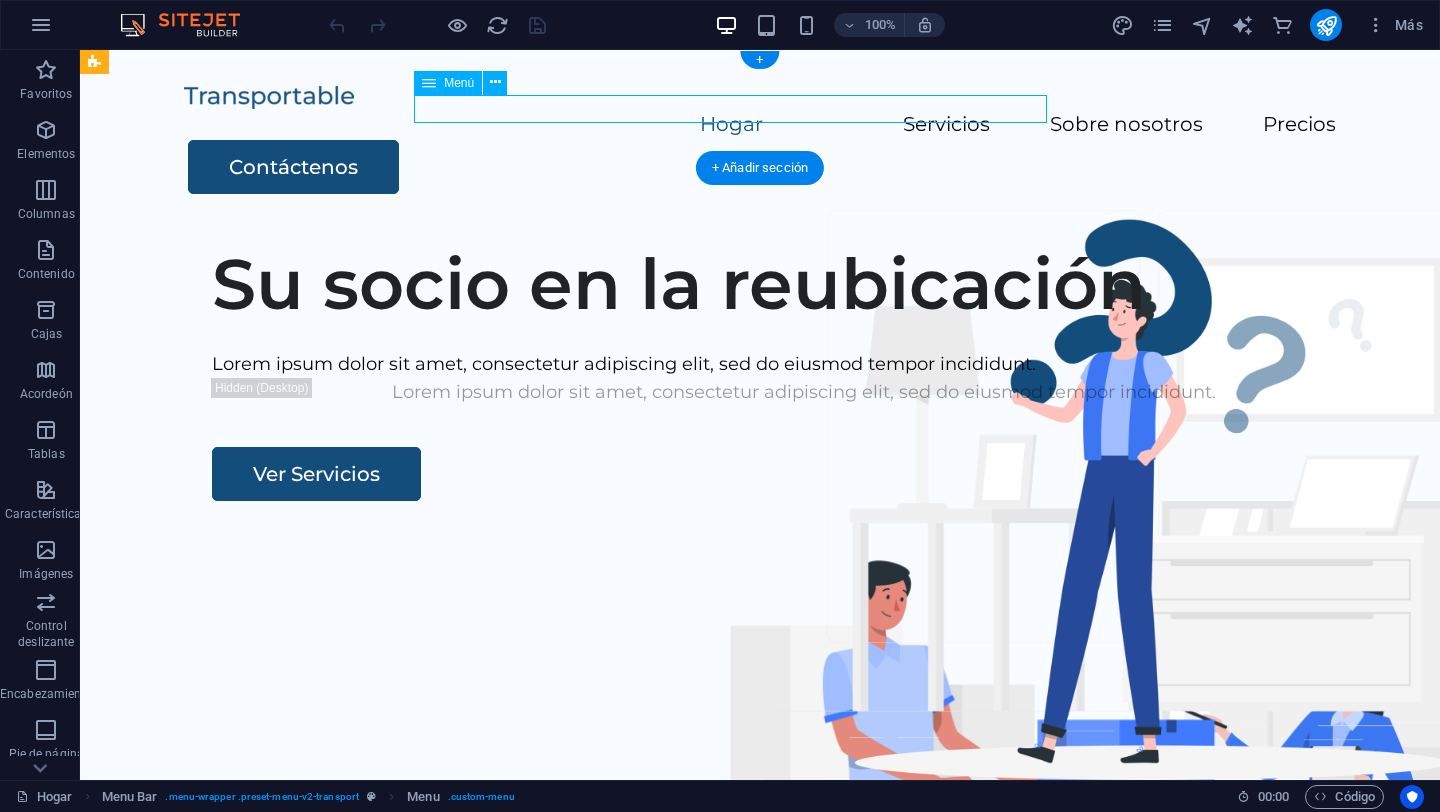 click on "Hogar Servicios Sobre nosotros Precios" at bounding box center (760, 125) 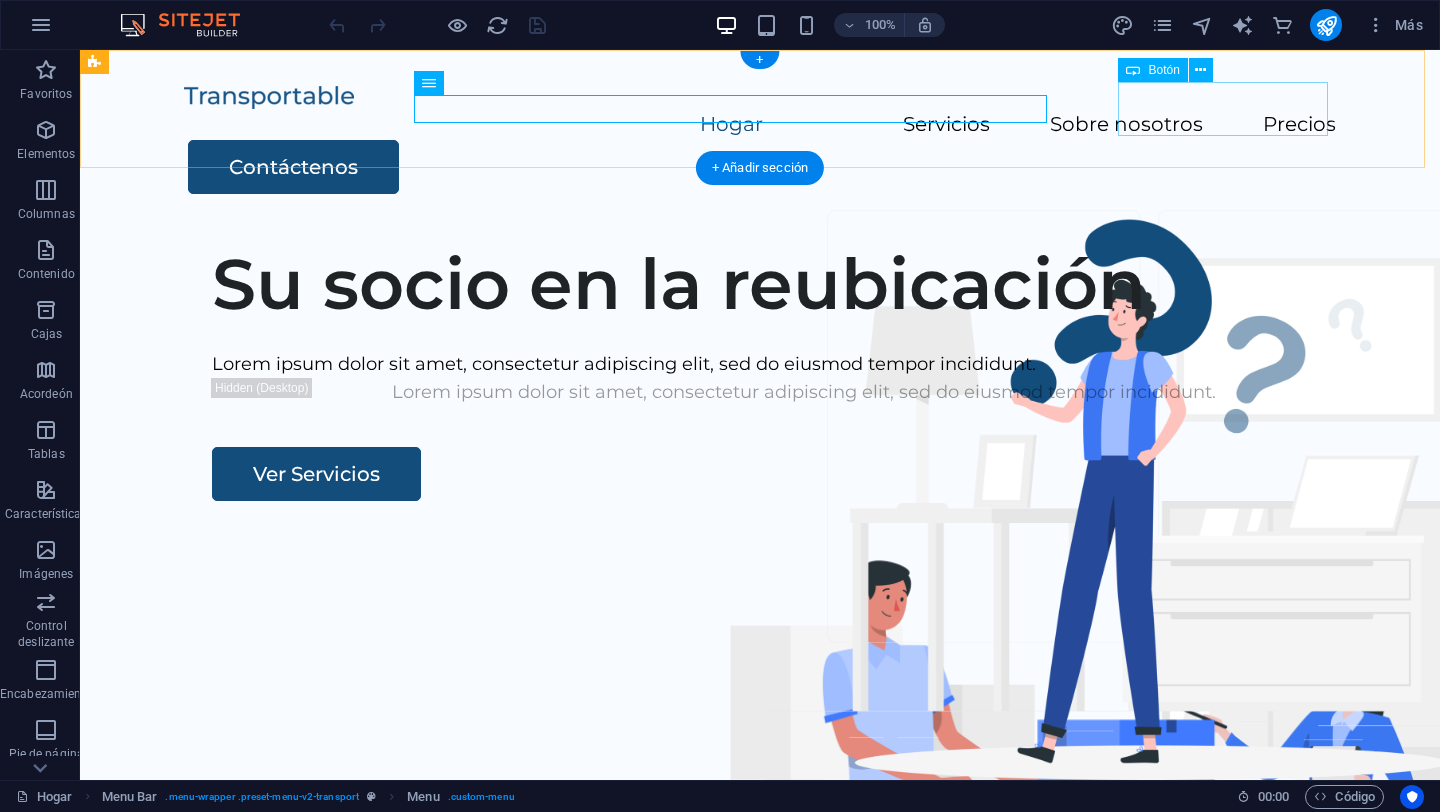 click on "Contáctenos" at bounding box center (762, 167) 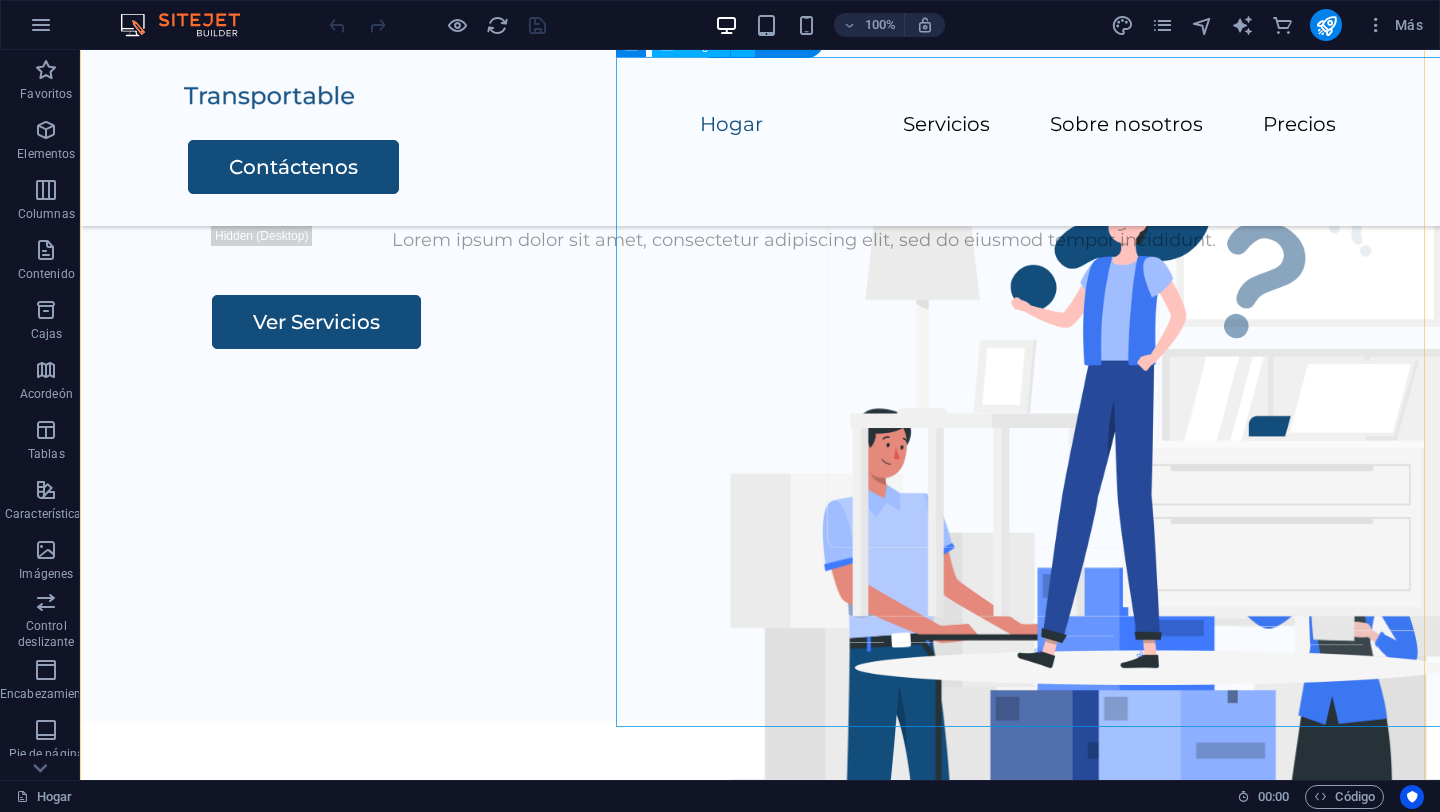 scroll, scrollTop: 135, scrollLeft: 0, axis: vertical 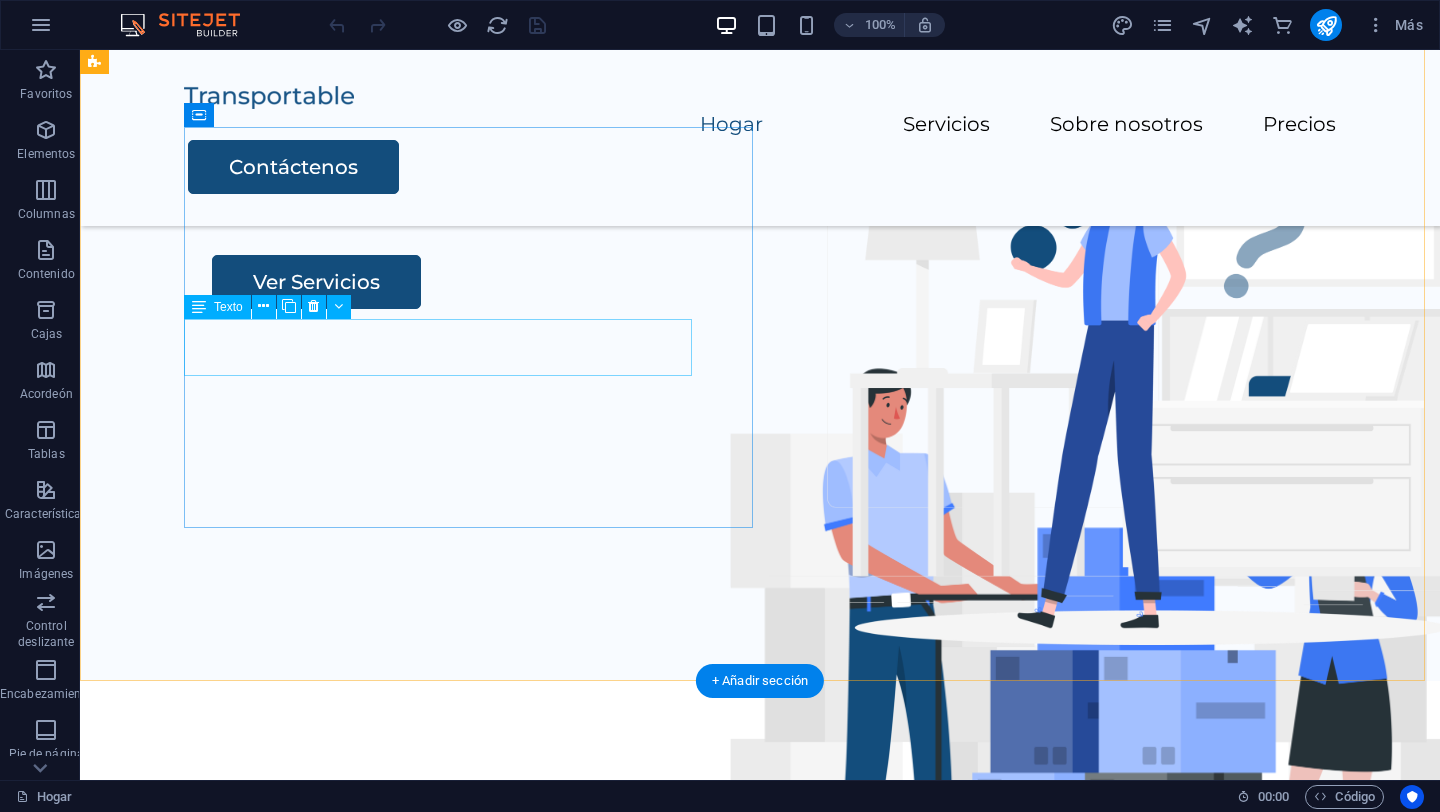 click on "Lorem ipsum dolor sit amet, consectetur adipiscing elit, sed do eiusmod tempor incididunt." at bounding box center (804, 171) 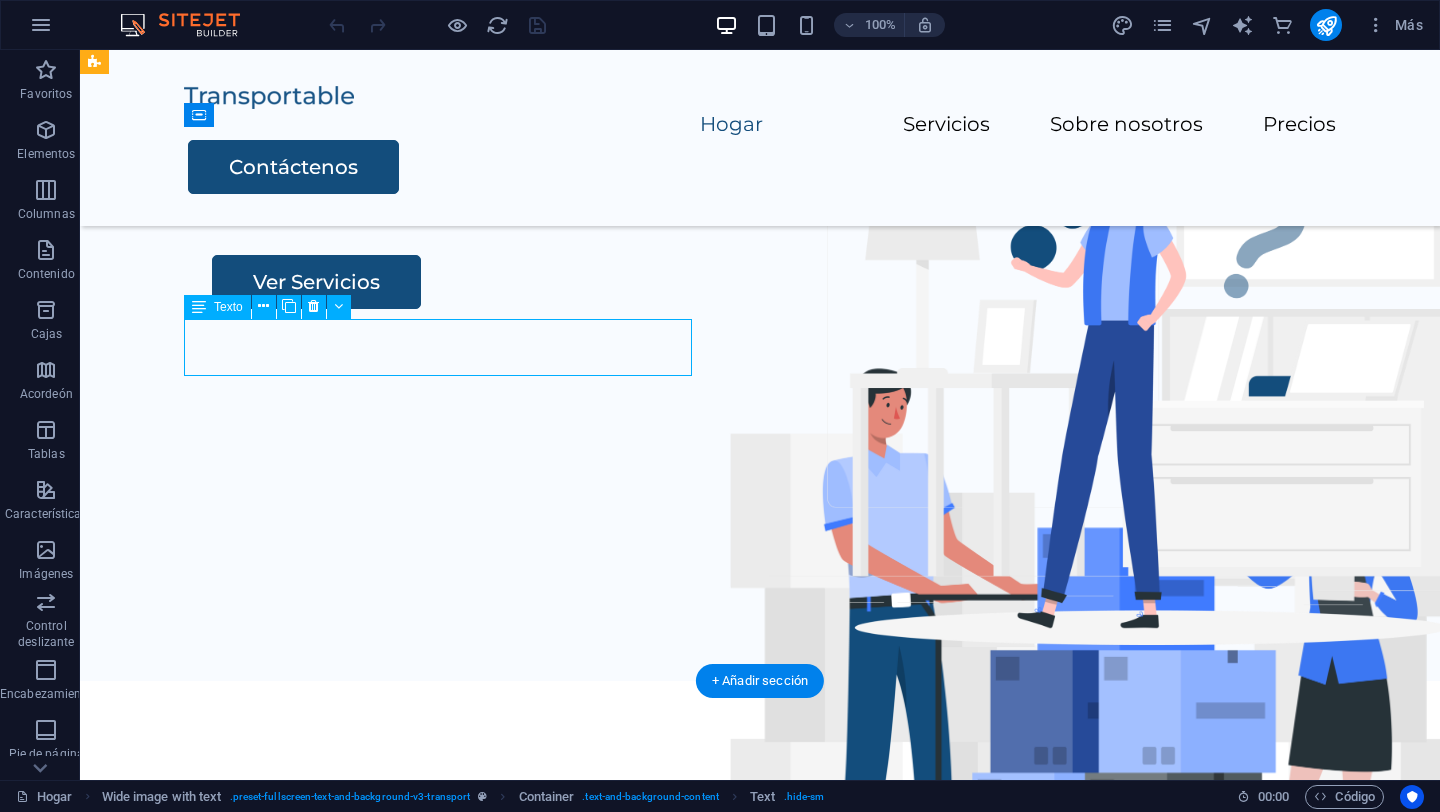 click on "Lorem ipsum dolor sit amet, consectetur adipiscing elit, sed do eiusmod tempor incididunt." at bounding box center [804, 171] 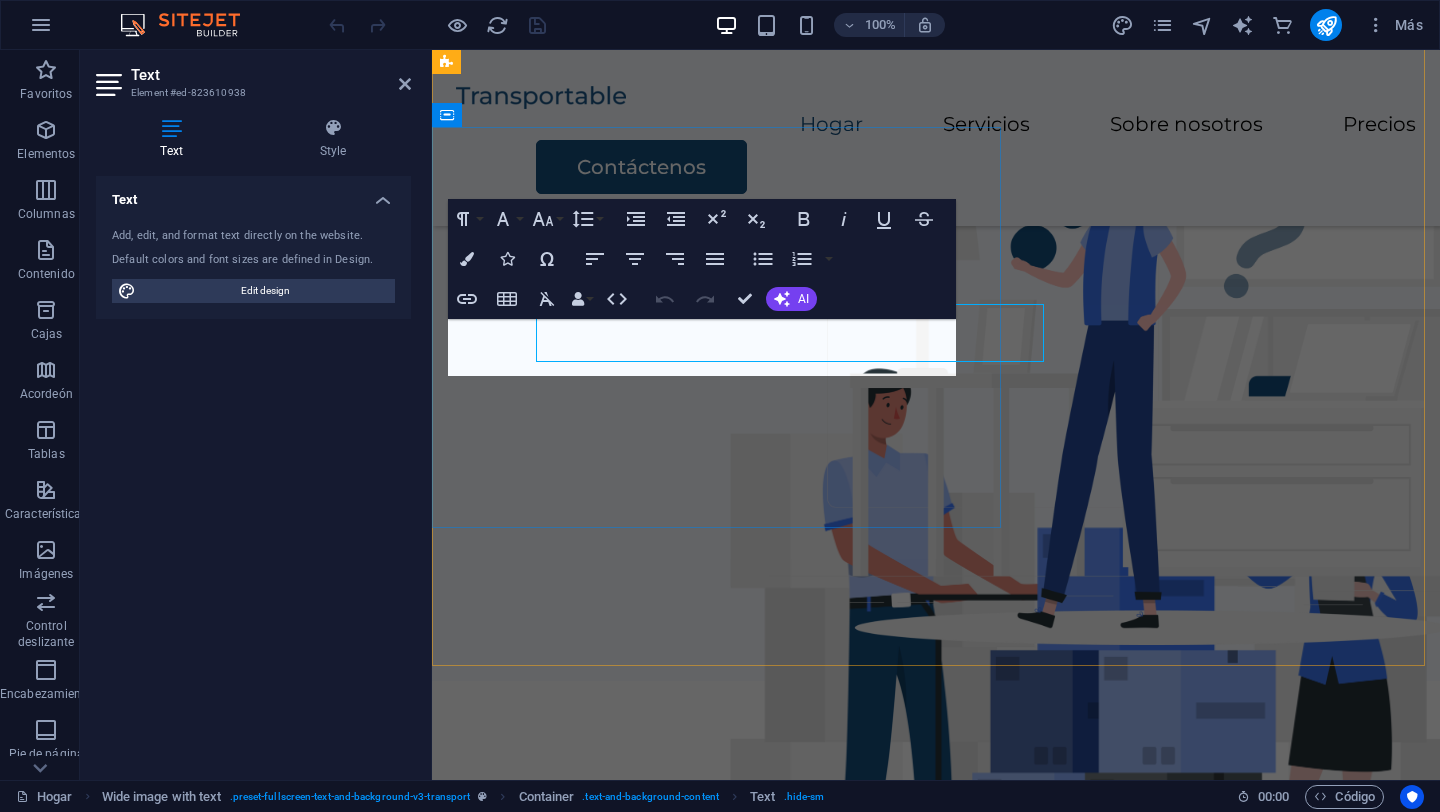 scroll, scrollTop: 150, scrollLeft: 0, axis: vertical 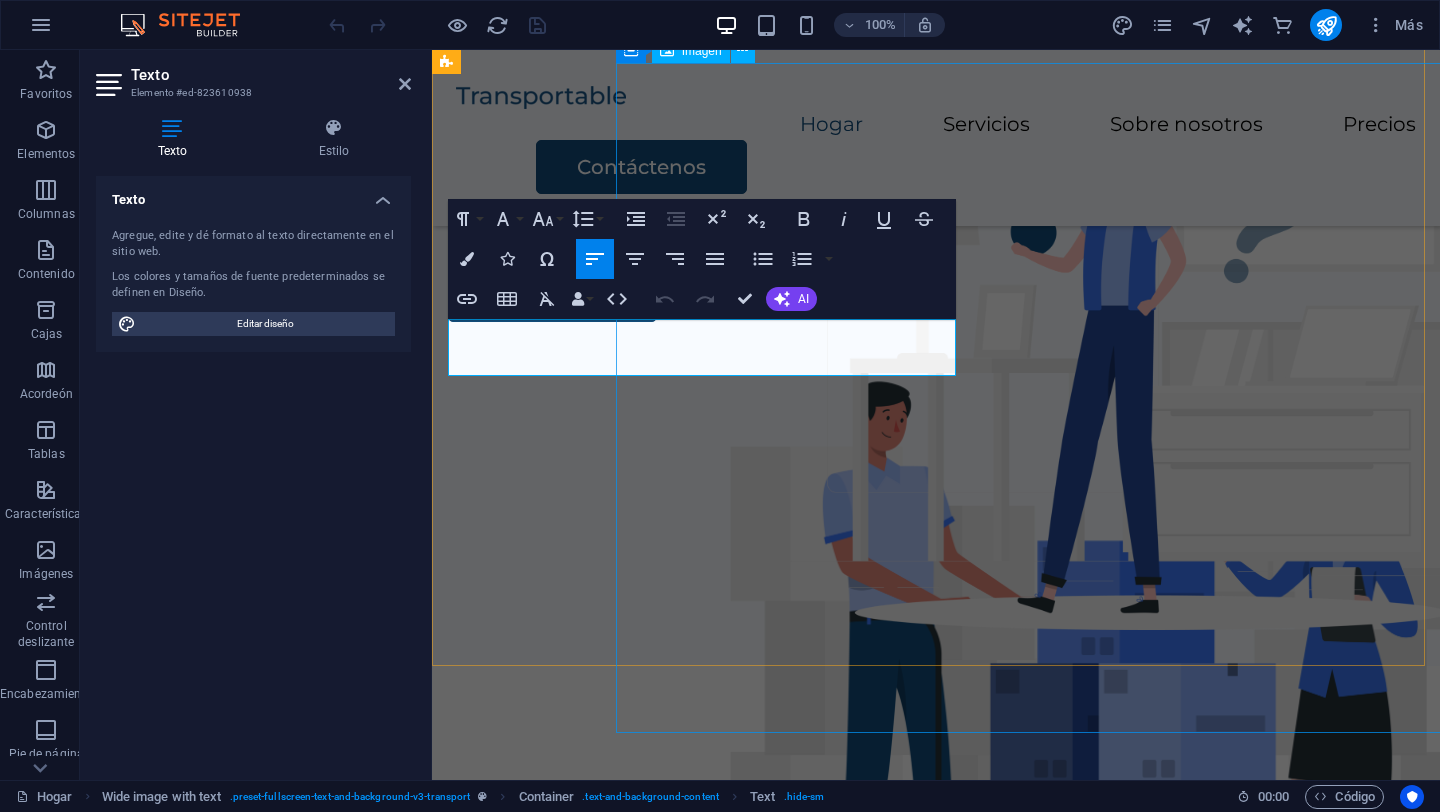 click at bounding box center (1105, 657) 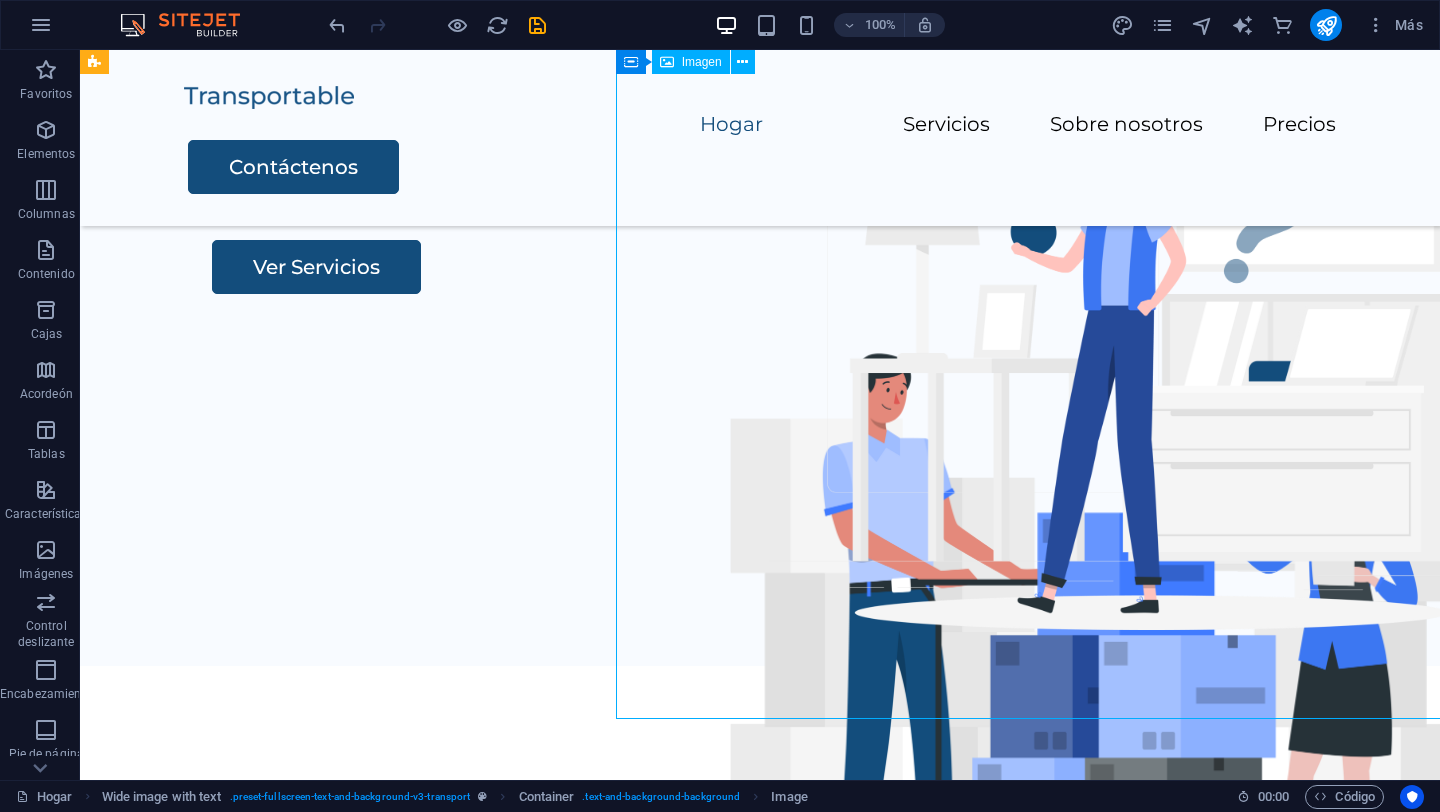 scroll, scrollTop: 135, scrollLeft: 0, axis: vertical 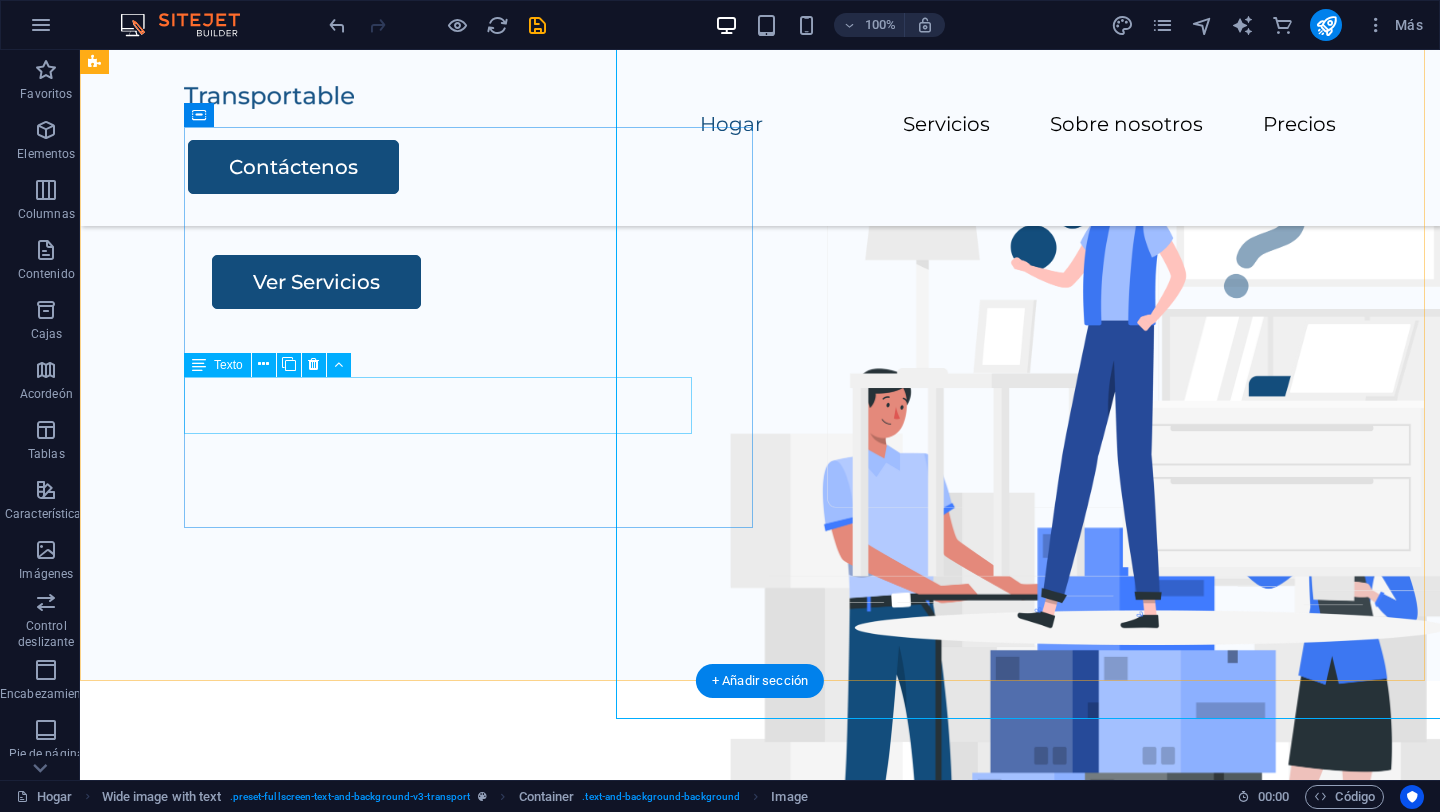 click on "Lorem ipsum dolor sit amet, consectetur adipiscing elit, sed do eiusmod tempor incididunt." at bounding box center (804, 200) 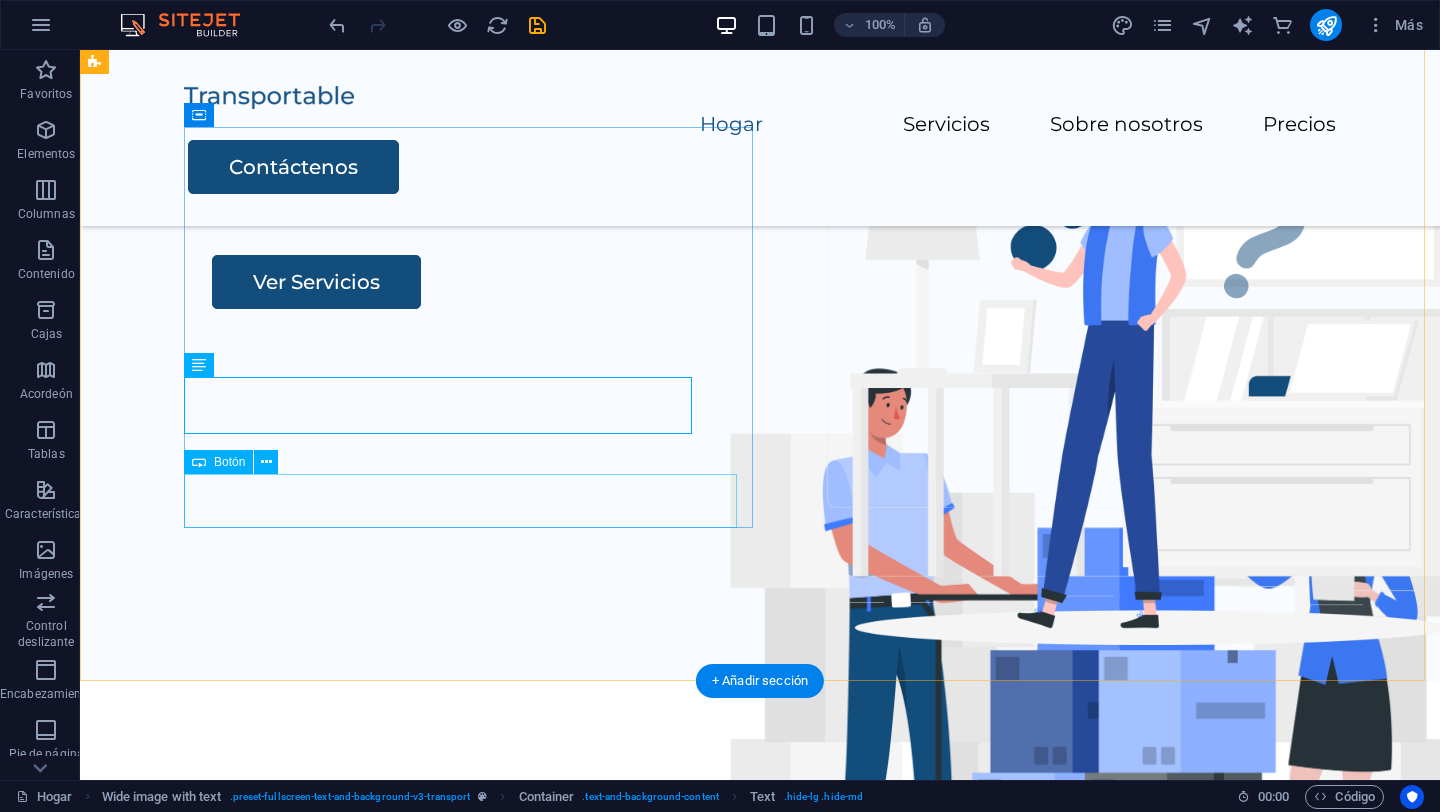 click on "Ver Servicios" at bounding box center [804, 282] 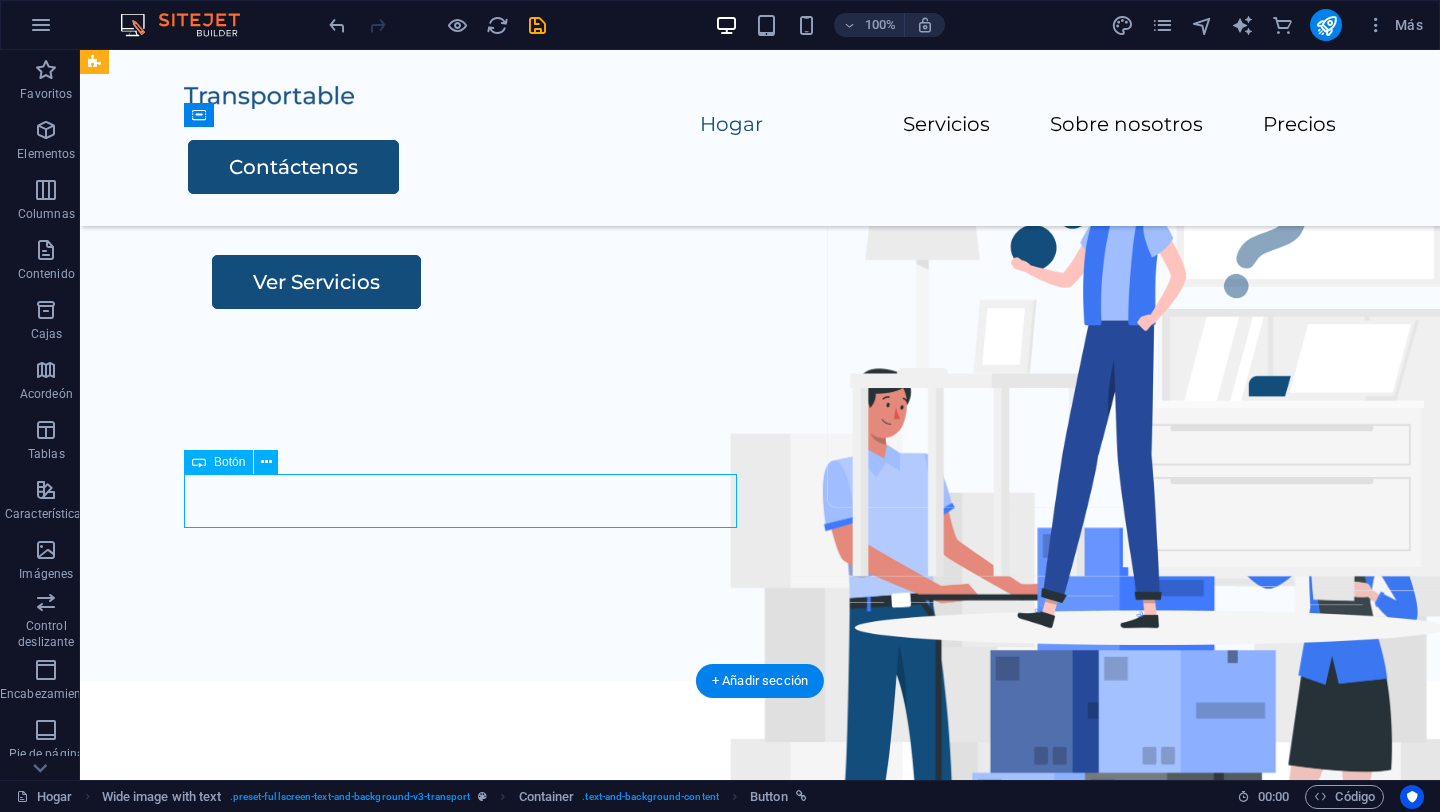 click on "Ver Servicios" at bounding box center (804, 282) 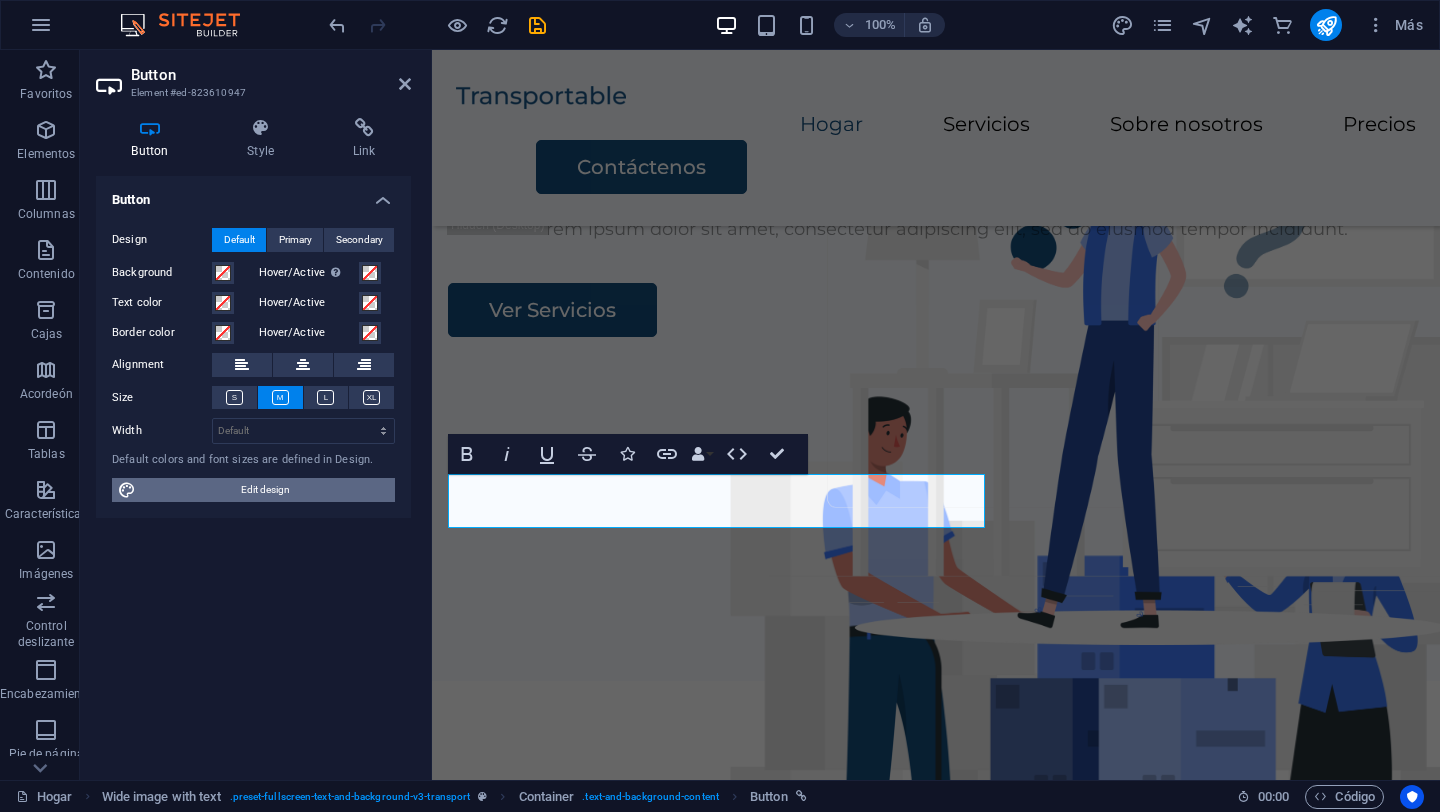 scroll, scrollTop: 150, scrollLeft: 0, axis: vertical 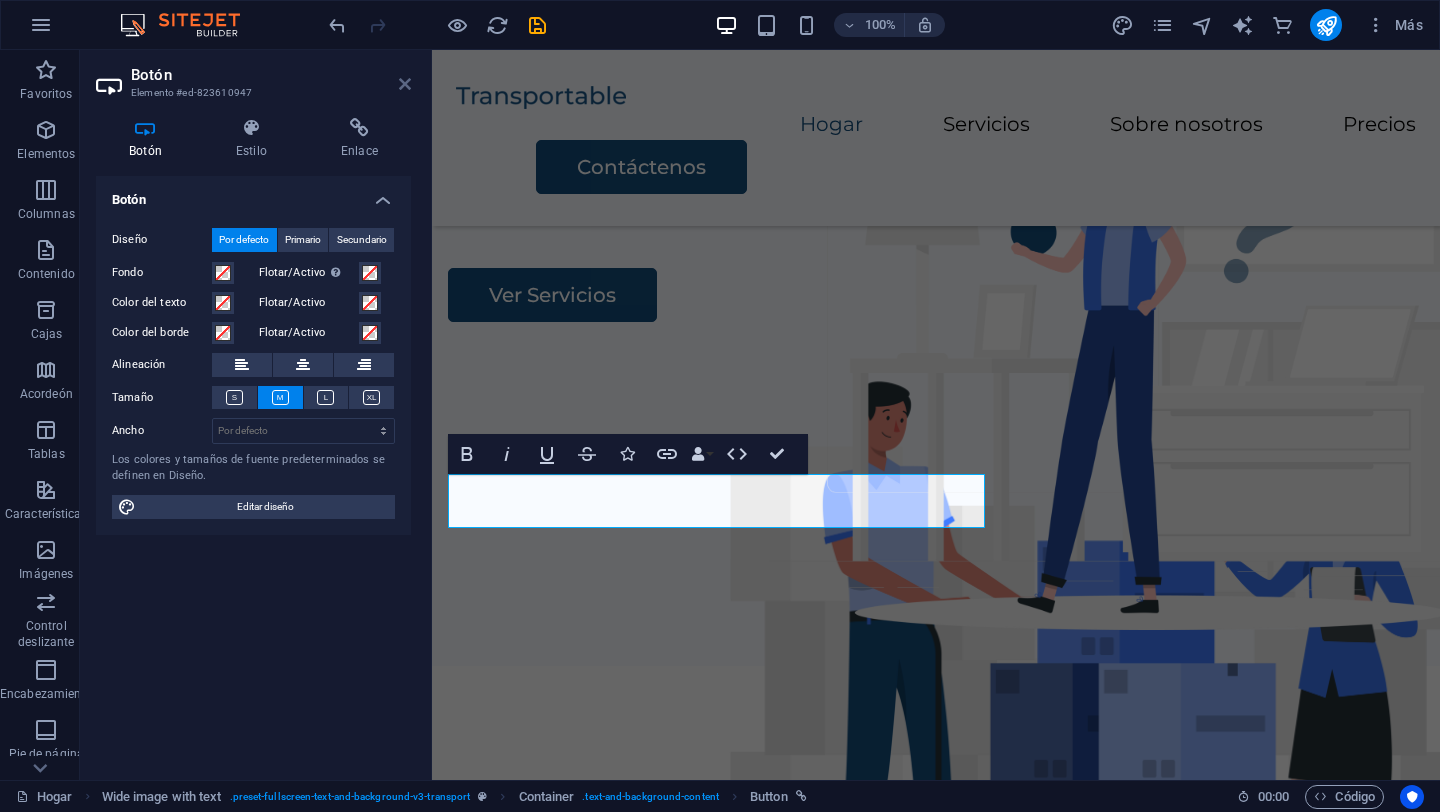 click at bounding box center (405, 84) 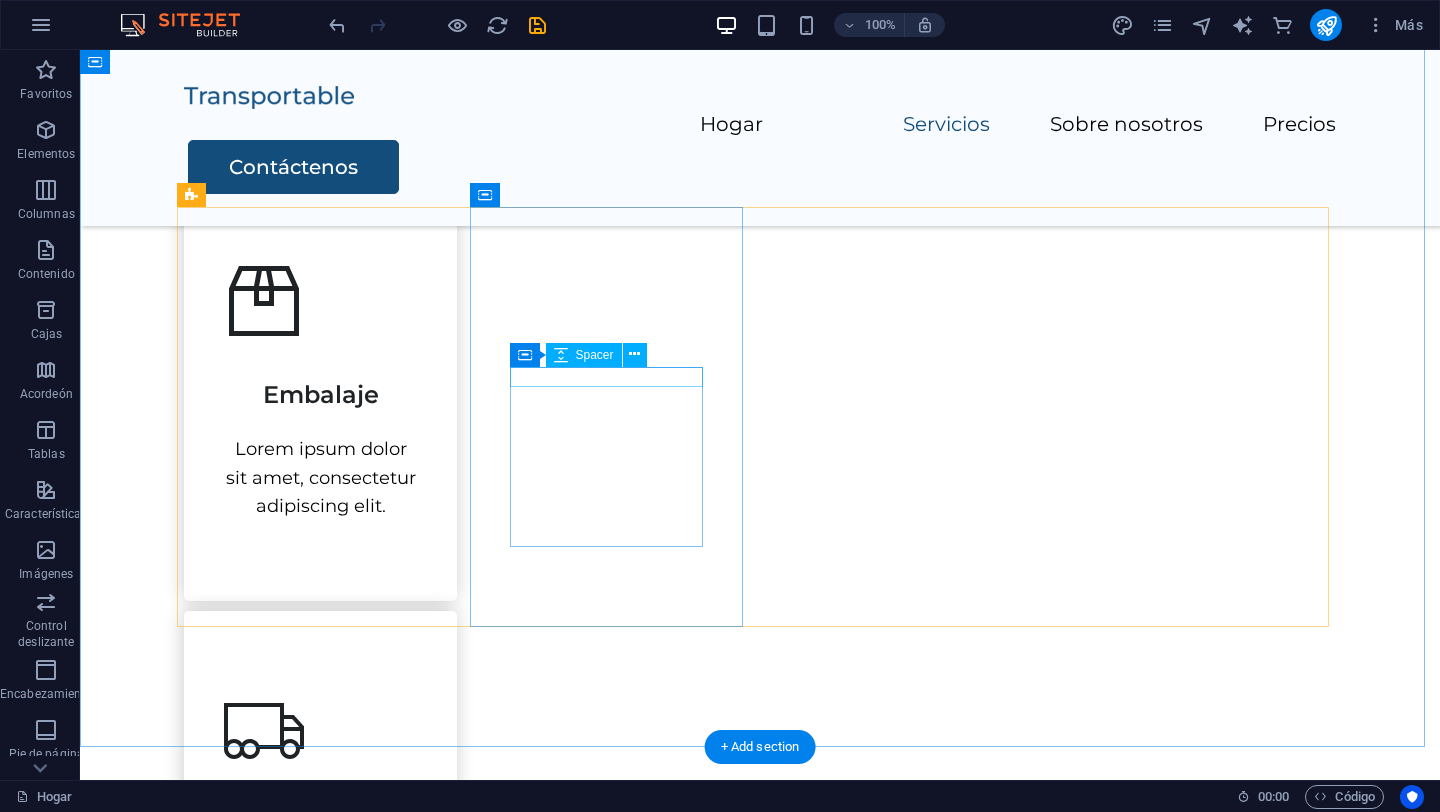scroll, scrollTop: 924, scrollLeft: 0, axis: vertical 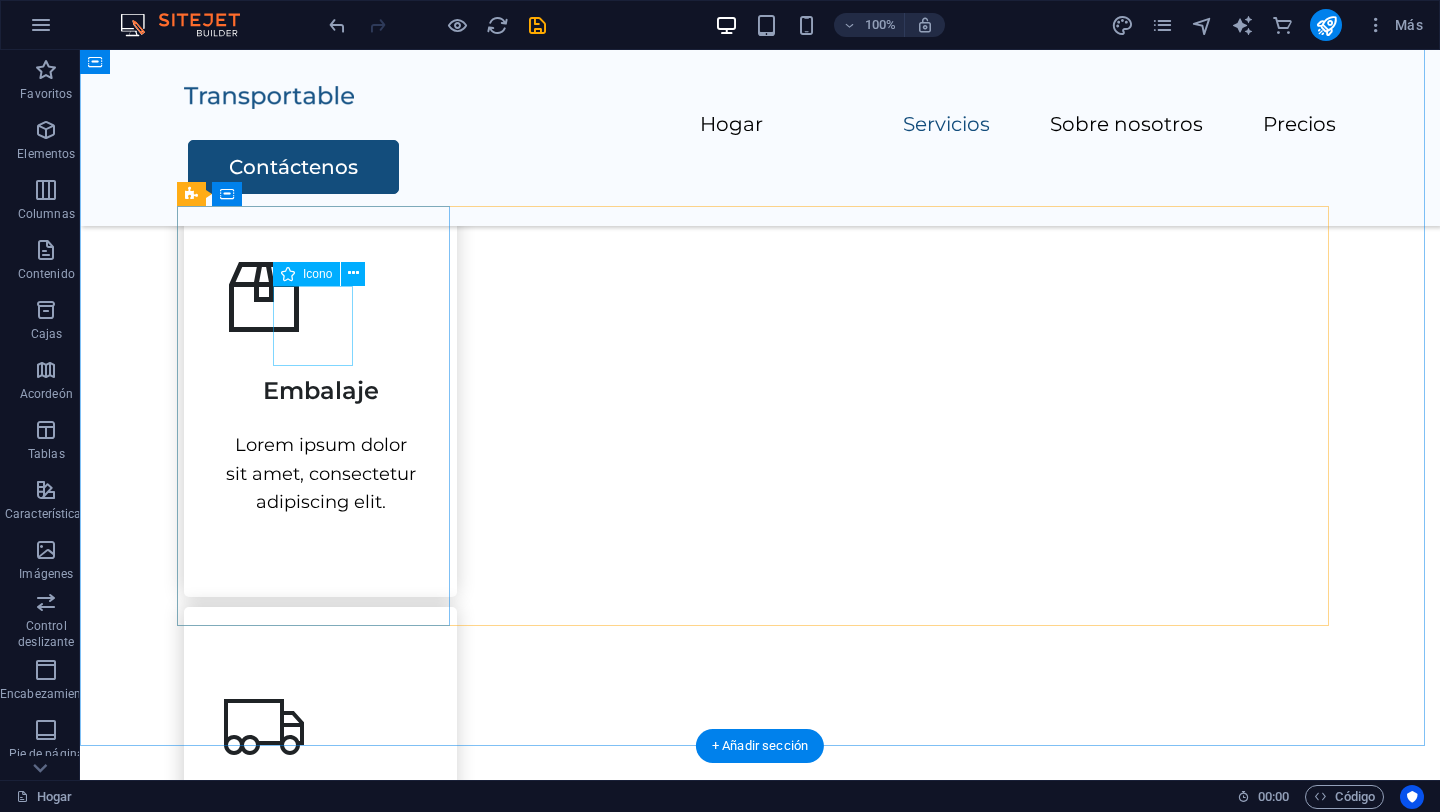 click at bounding box center (320, 297) 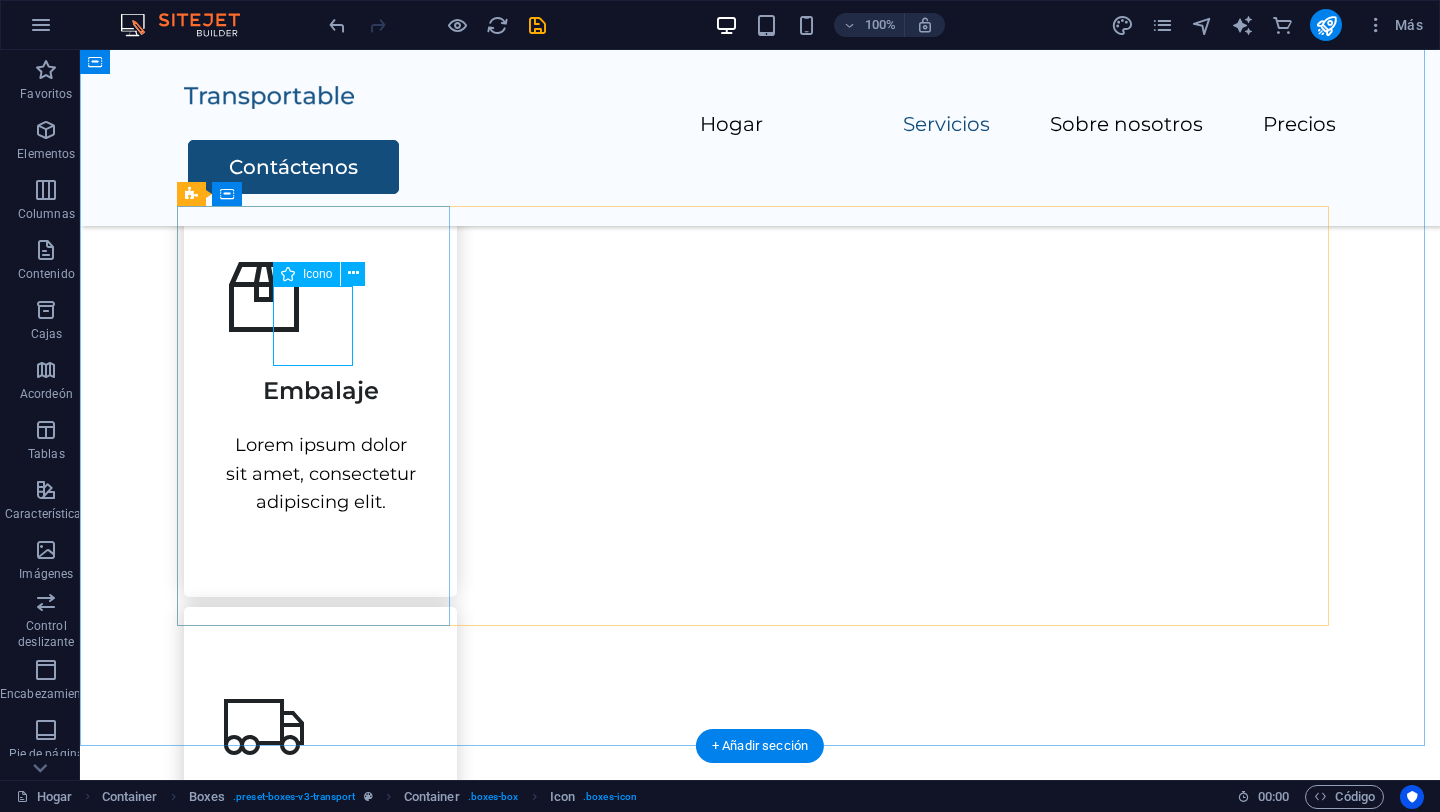 click at bounding box center [320, 297] 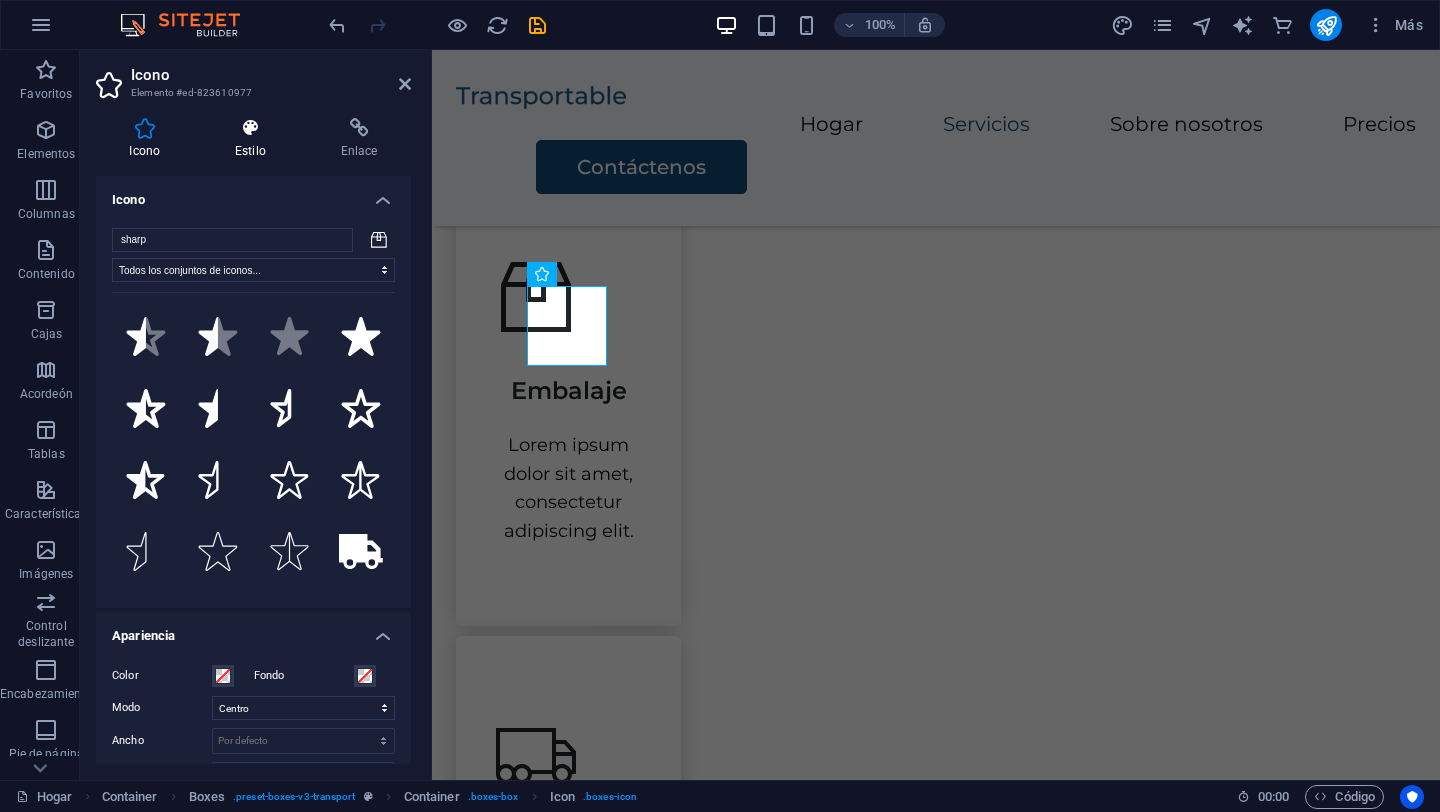 click on "Estilo" at bounding box center [250, 151] 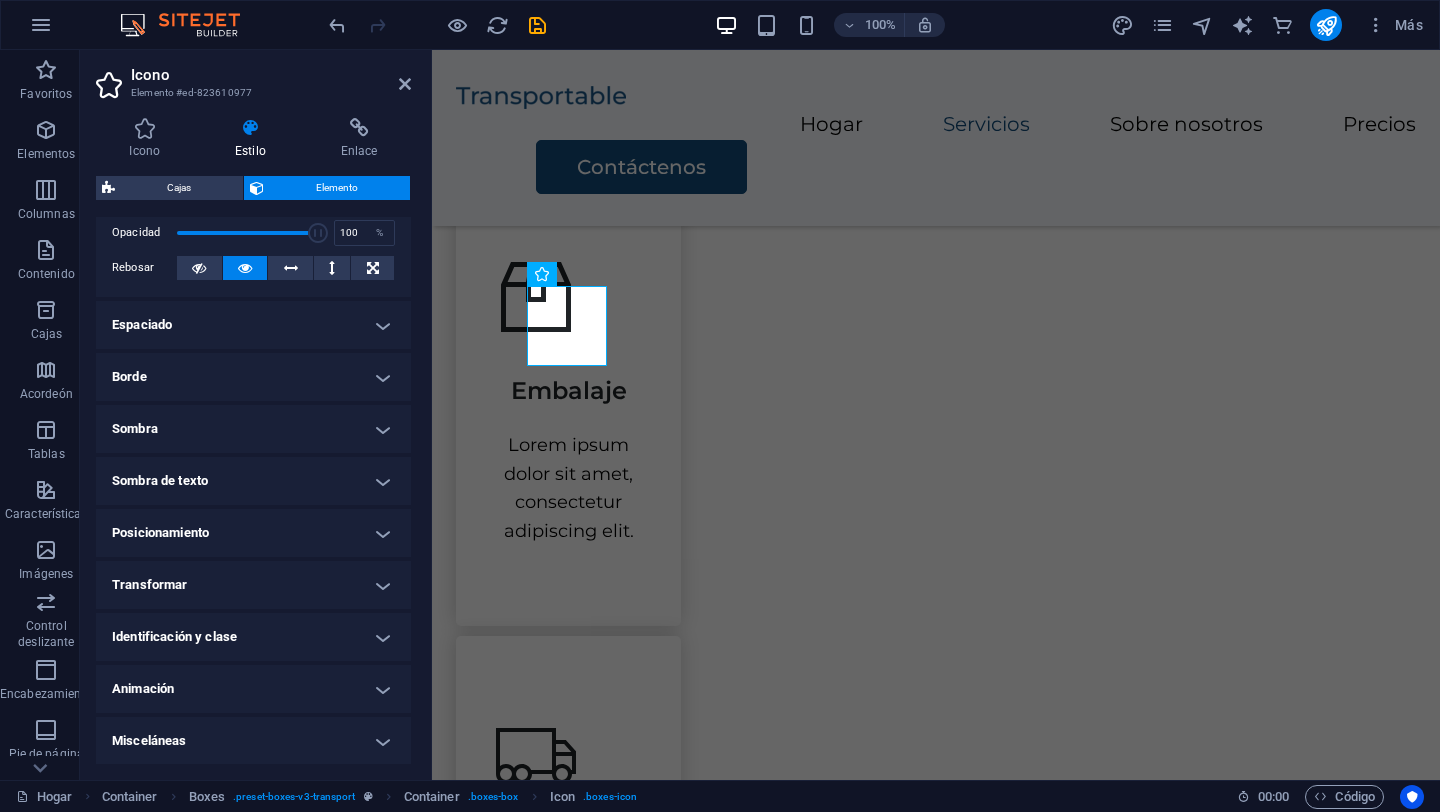 scroll, scrollTop: 0, scrollLeft: 0, axis: both 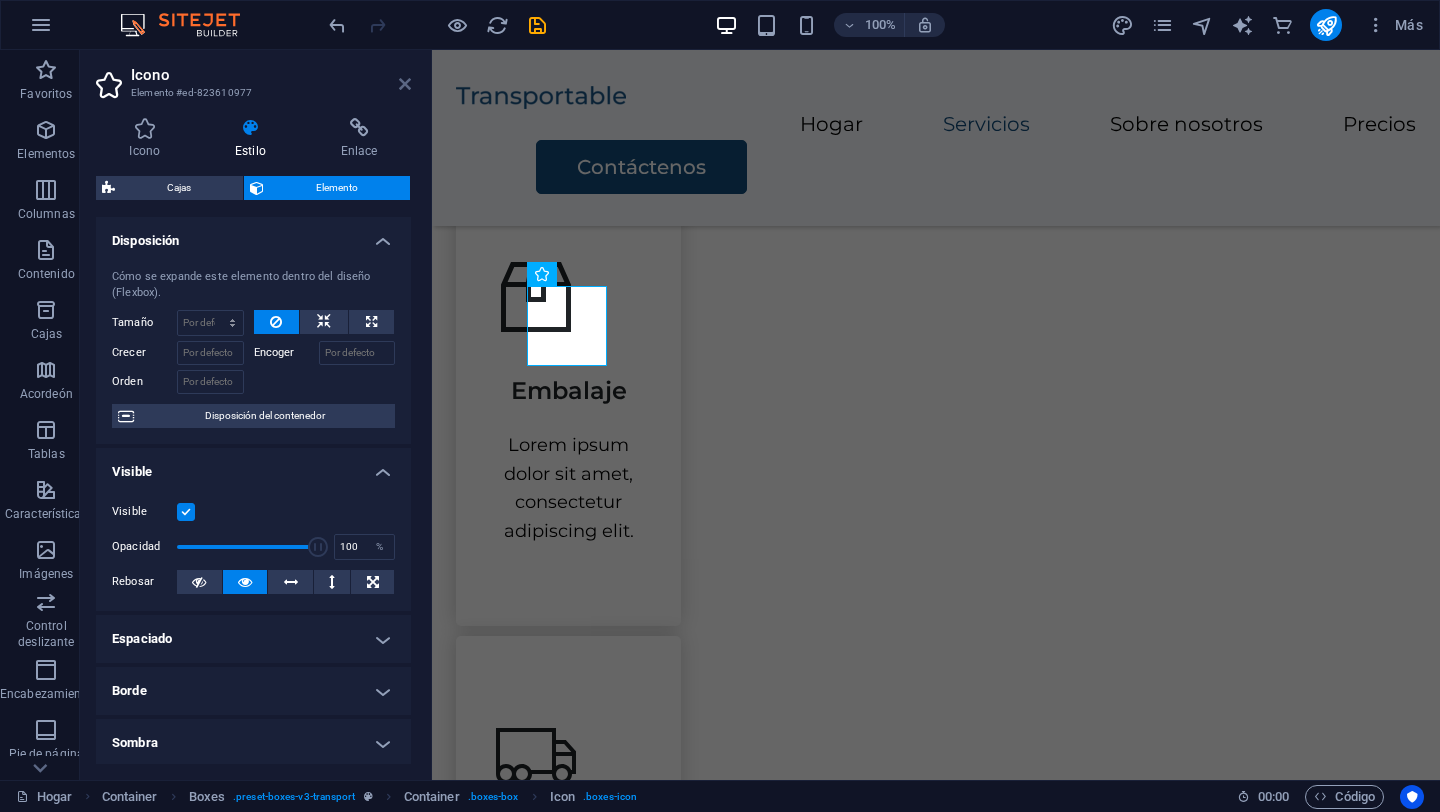 click at bounding box center (405, 84) 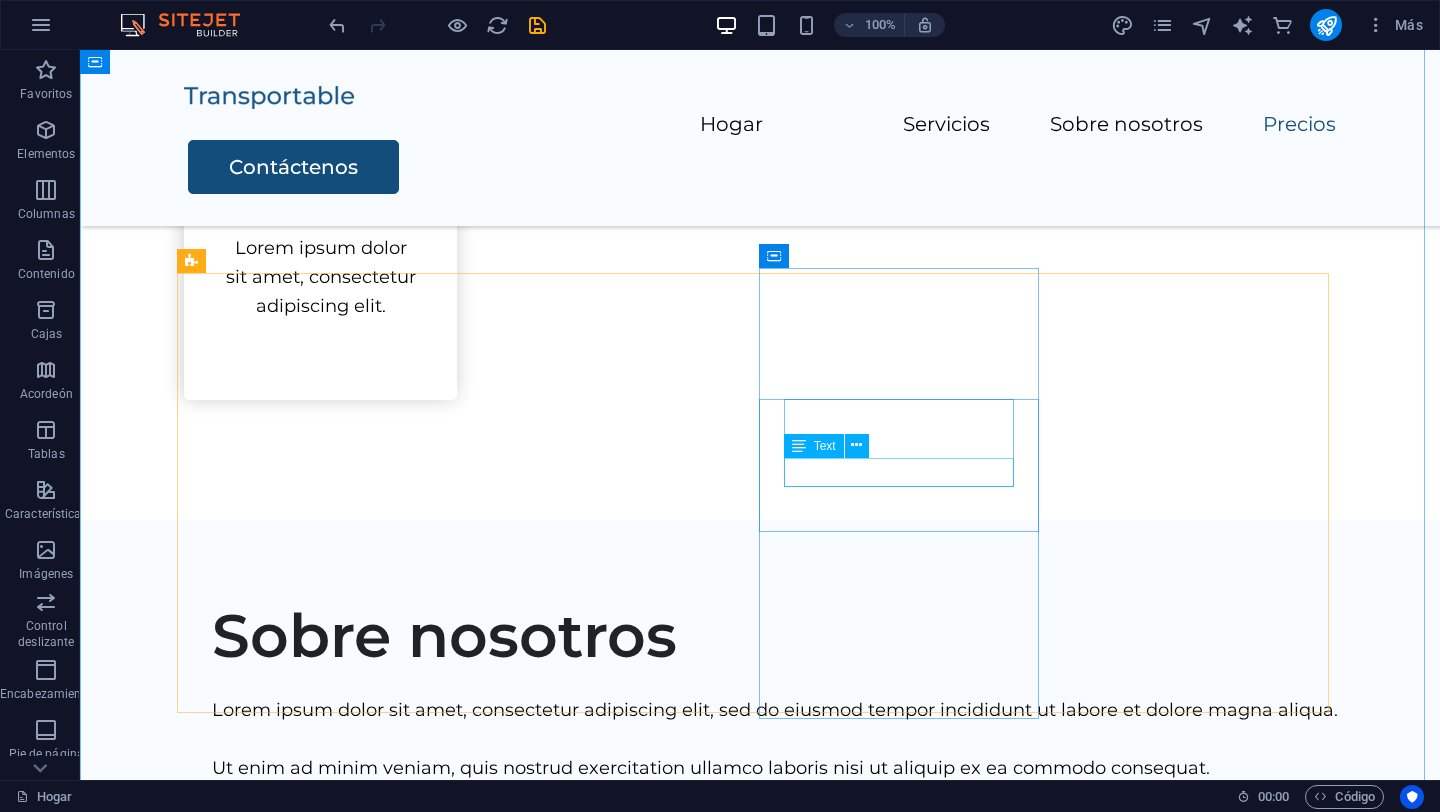 scroll, scrollTop: 2513, scrollLeft: 0, axis: vertical 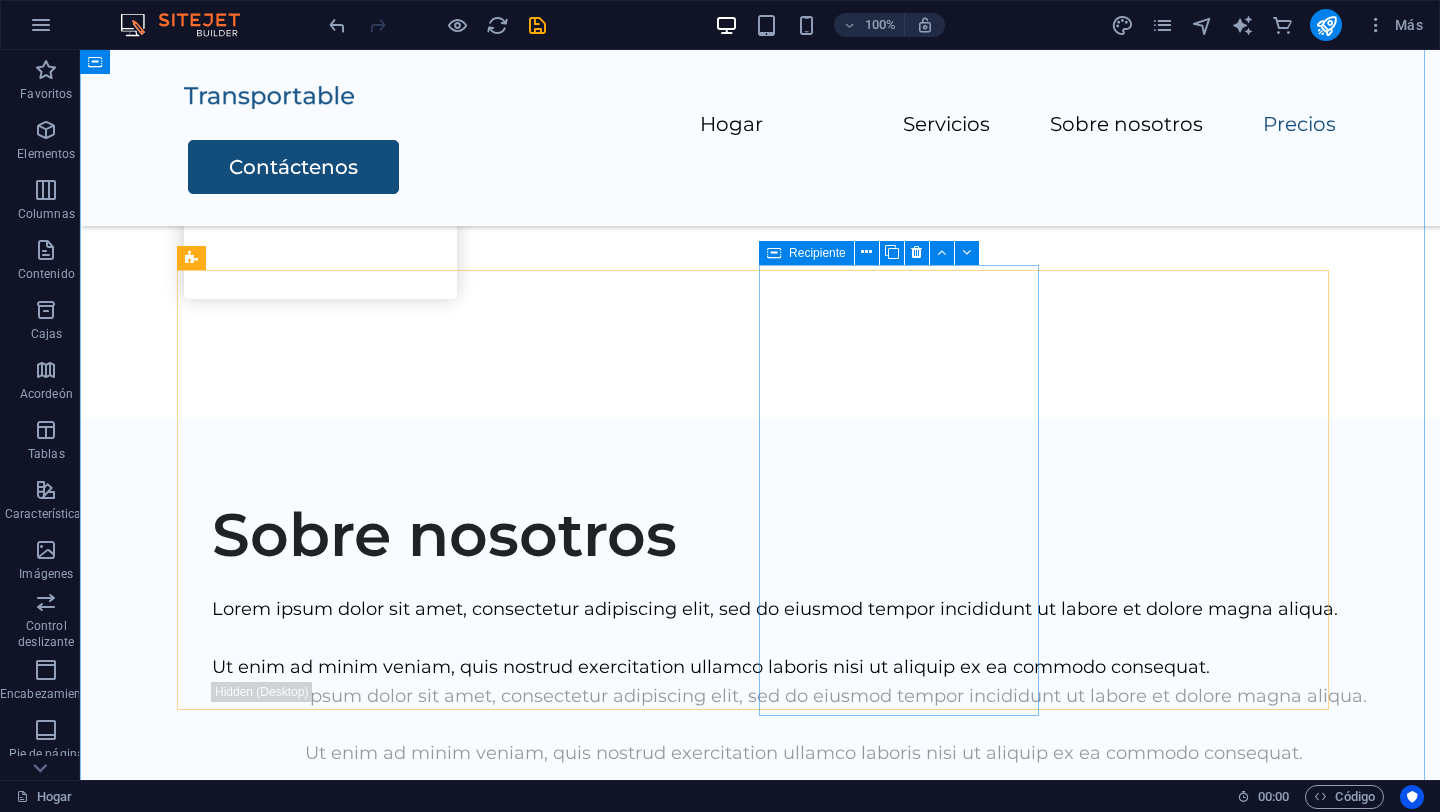 click on "[FULL] [PACKAGING] [TRANSPORT] [ASSEMBLY] [PRICE] [CONTACT]" at bounding box center [760, 2624] 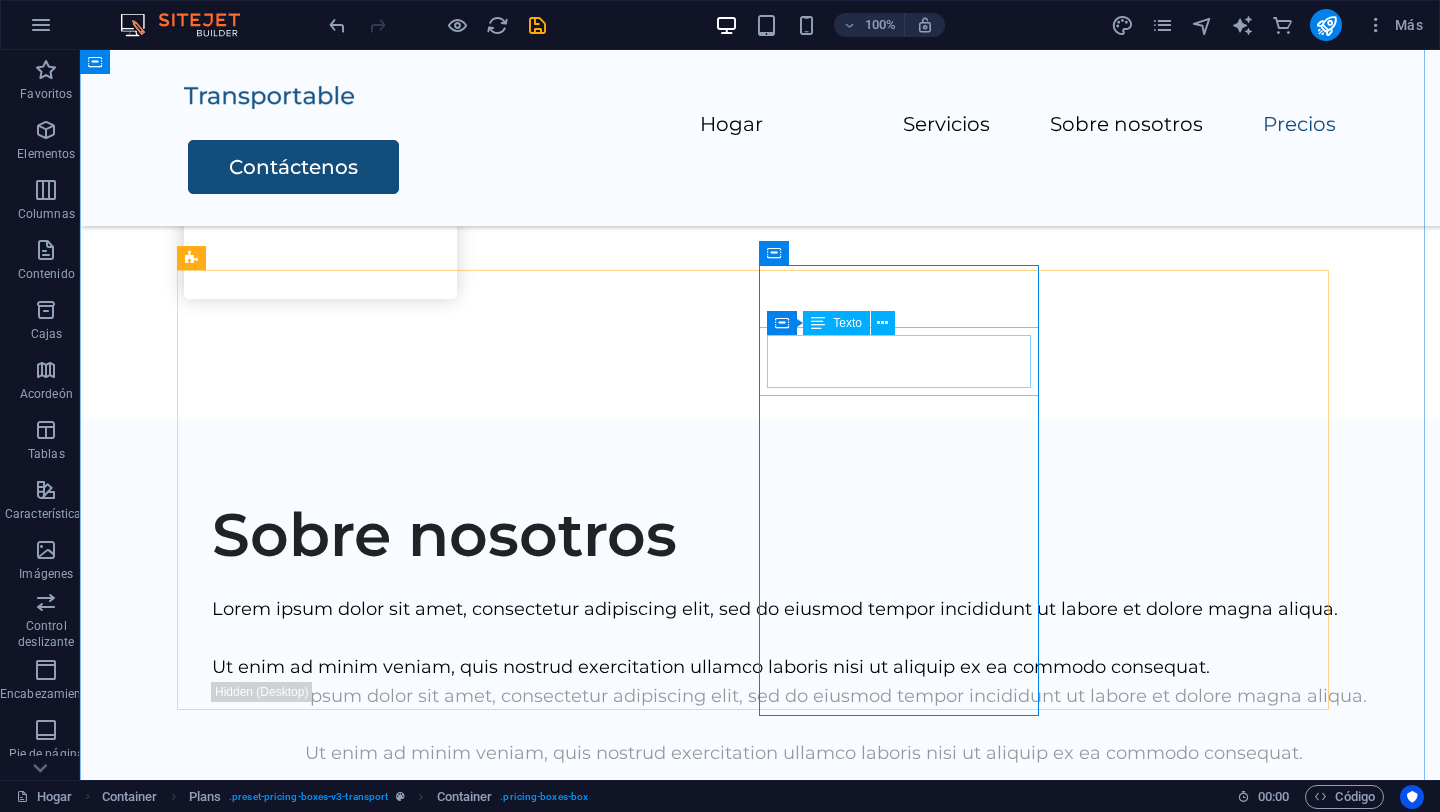 click on "Completo" at bounding box center [760, 2445] 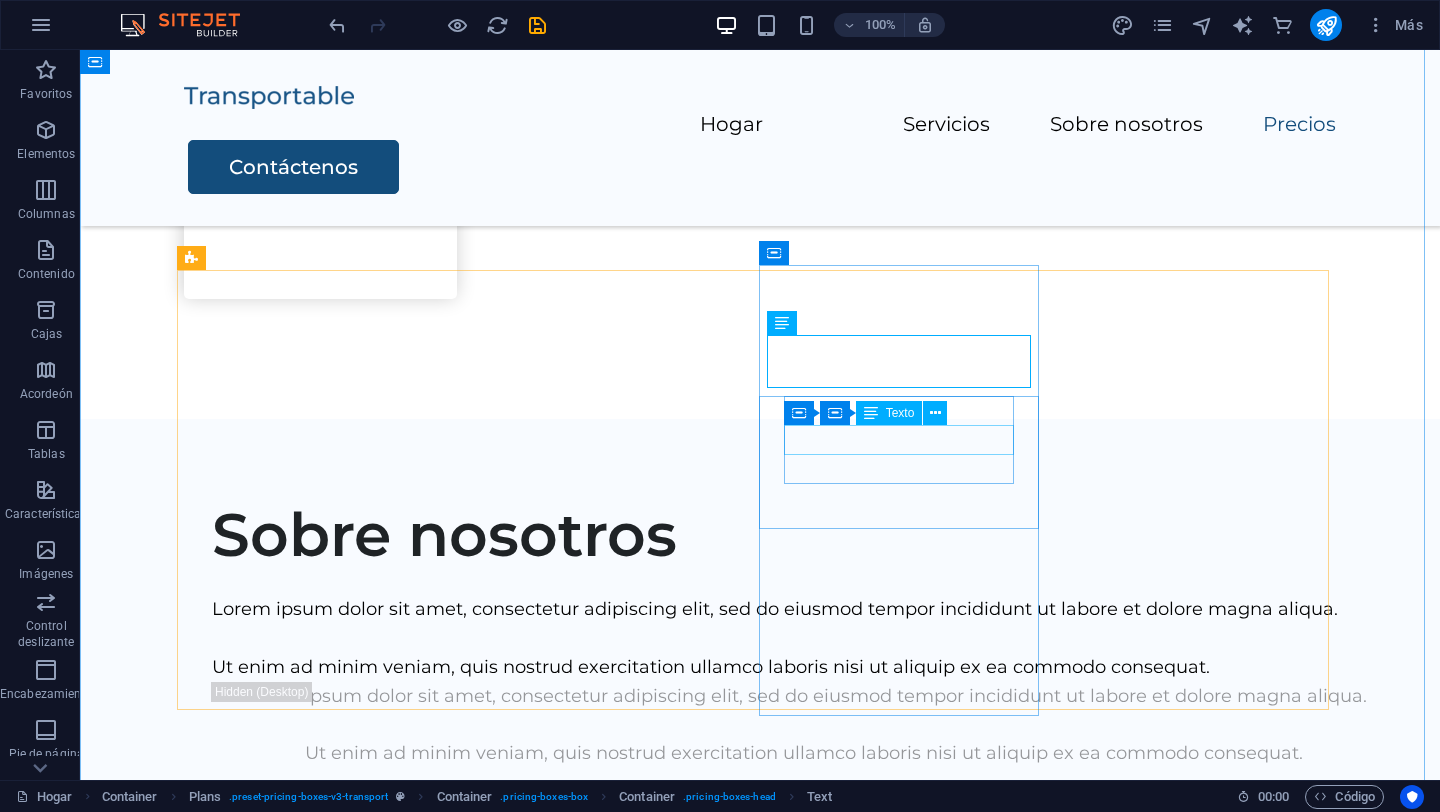 click on "Transporte" at bounding box center [760, 2524] 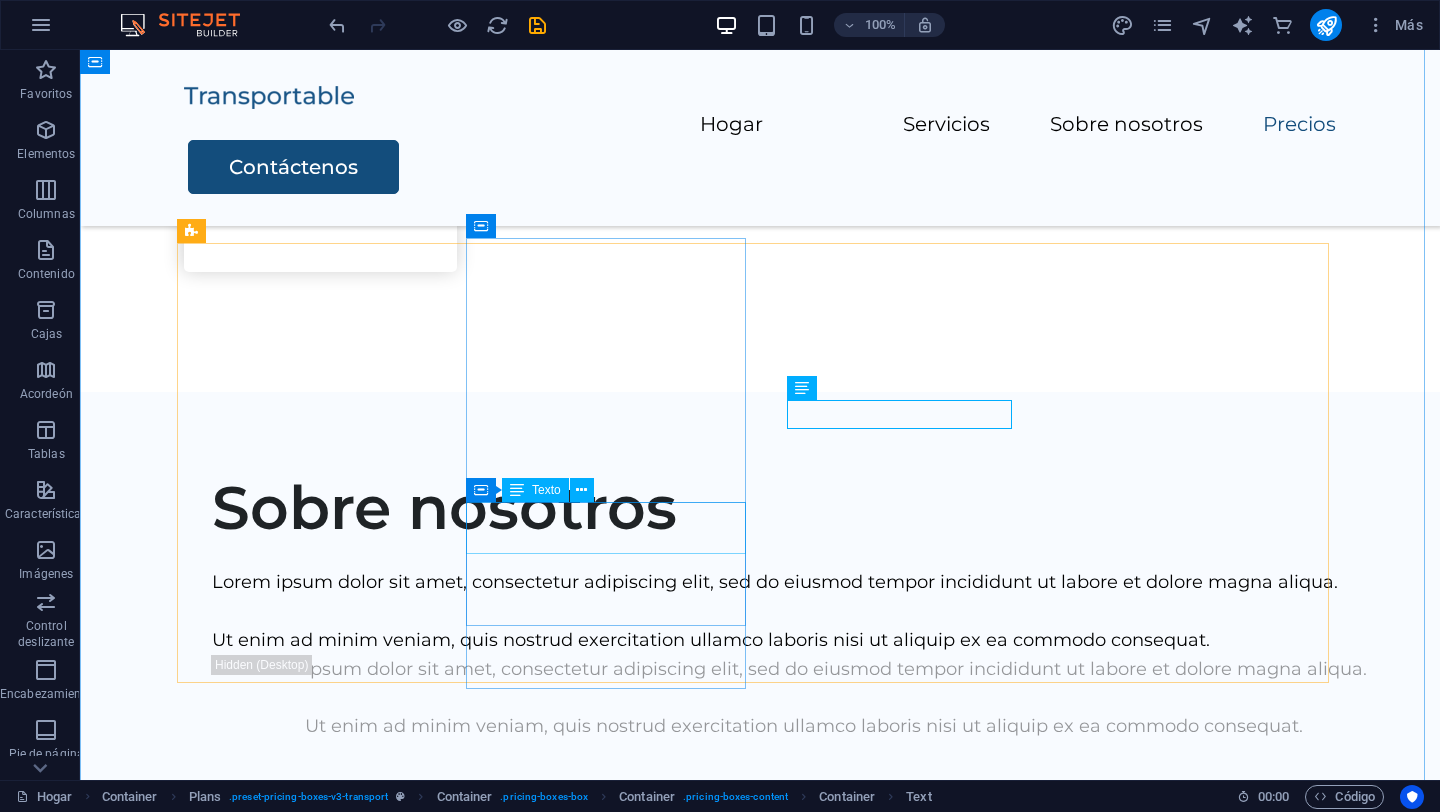 scroll, scrollTop: 2543, scrollLeft: 0, axis: vertical 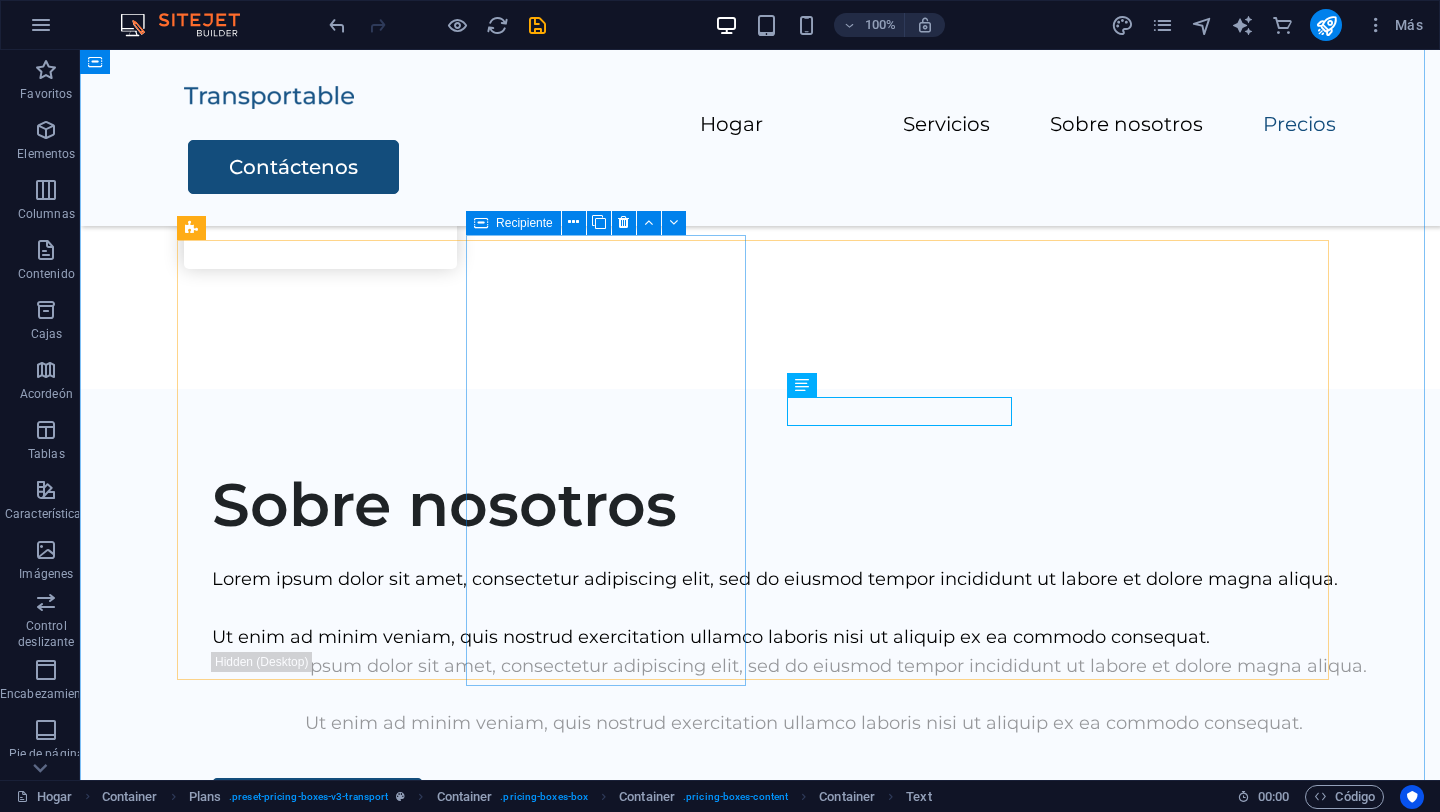click on "Estándar Embalaje Transporte $400 Contáctenos" at bounding box center (760, 2144) 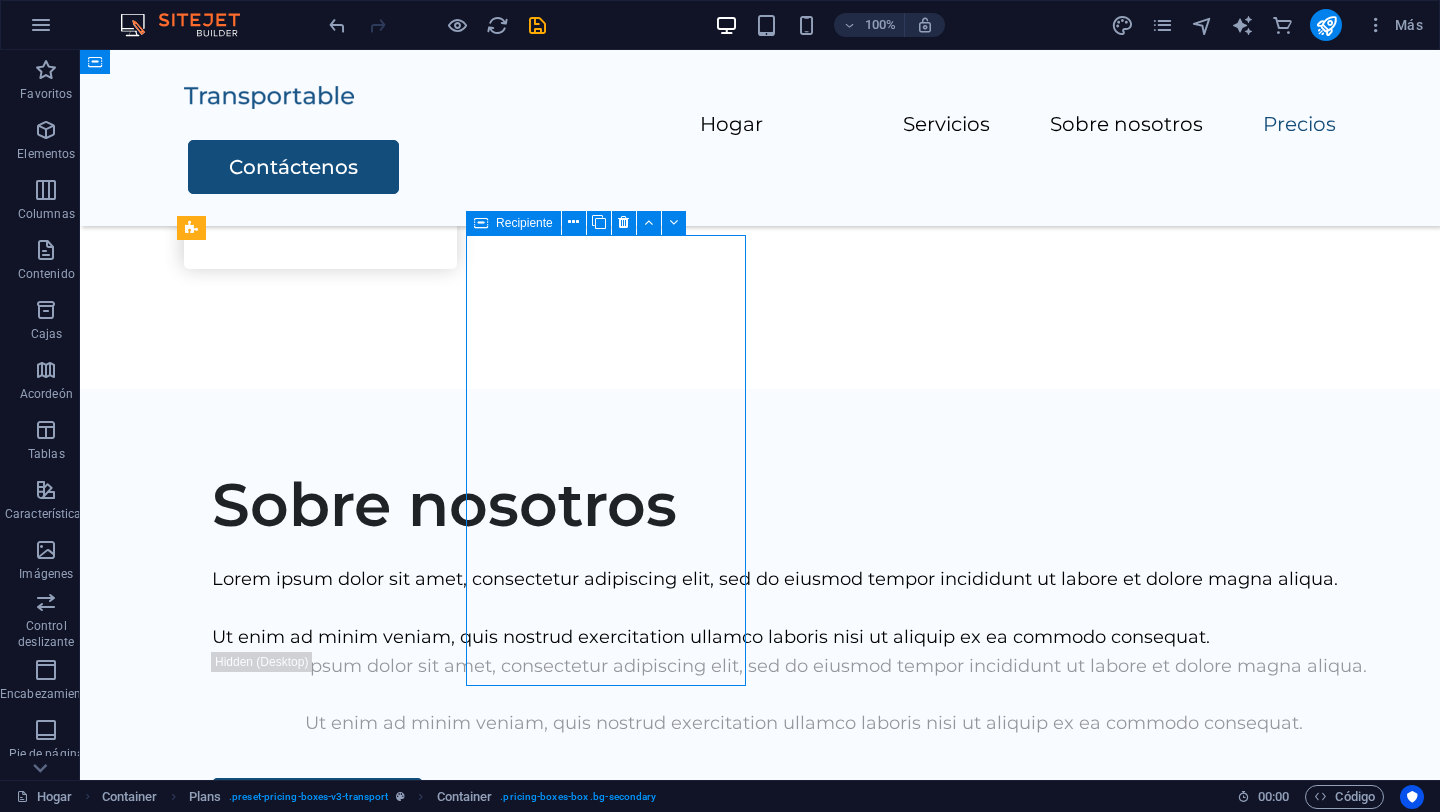 click on "Estándar Embalaje Transporte $400 Contáctenos" at bounding box center (760, 2144) 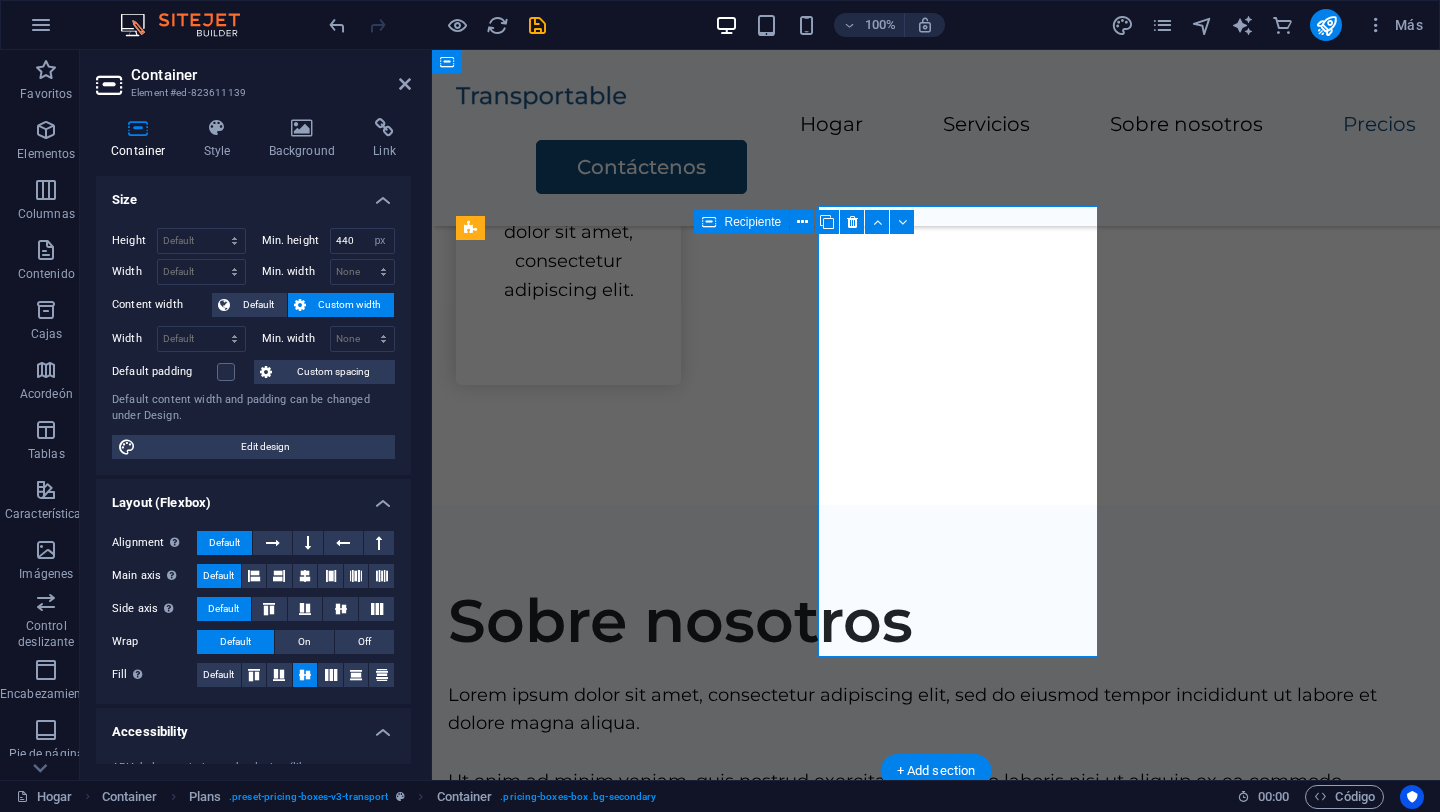 scroll, scrollTop: 2572, scrollLeft: 0, axis: vertical 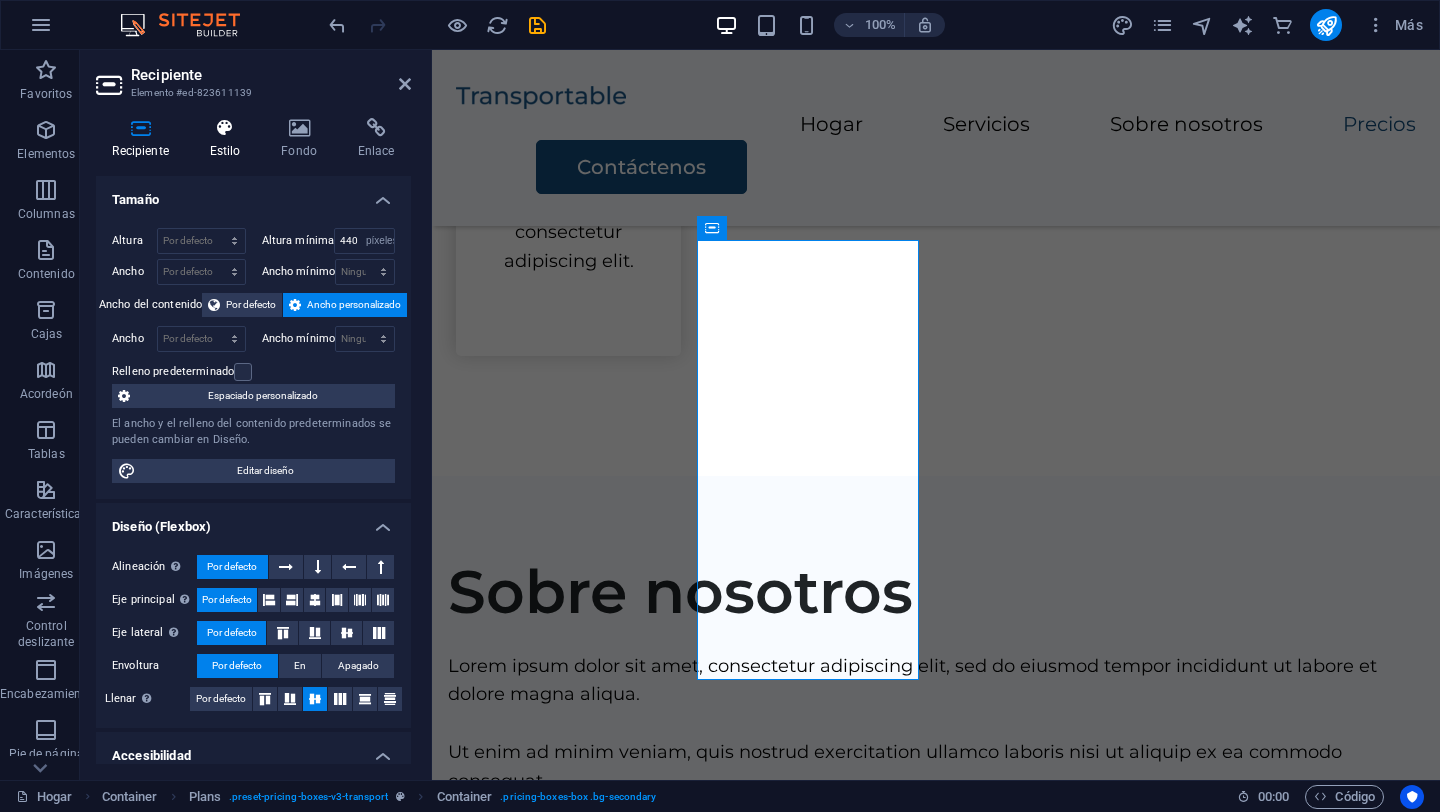 click at bounding box center [225, 128] 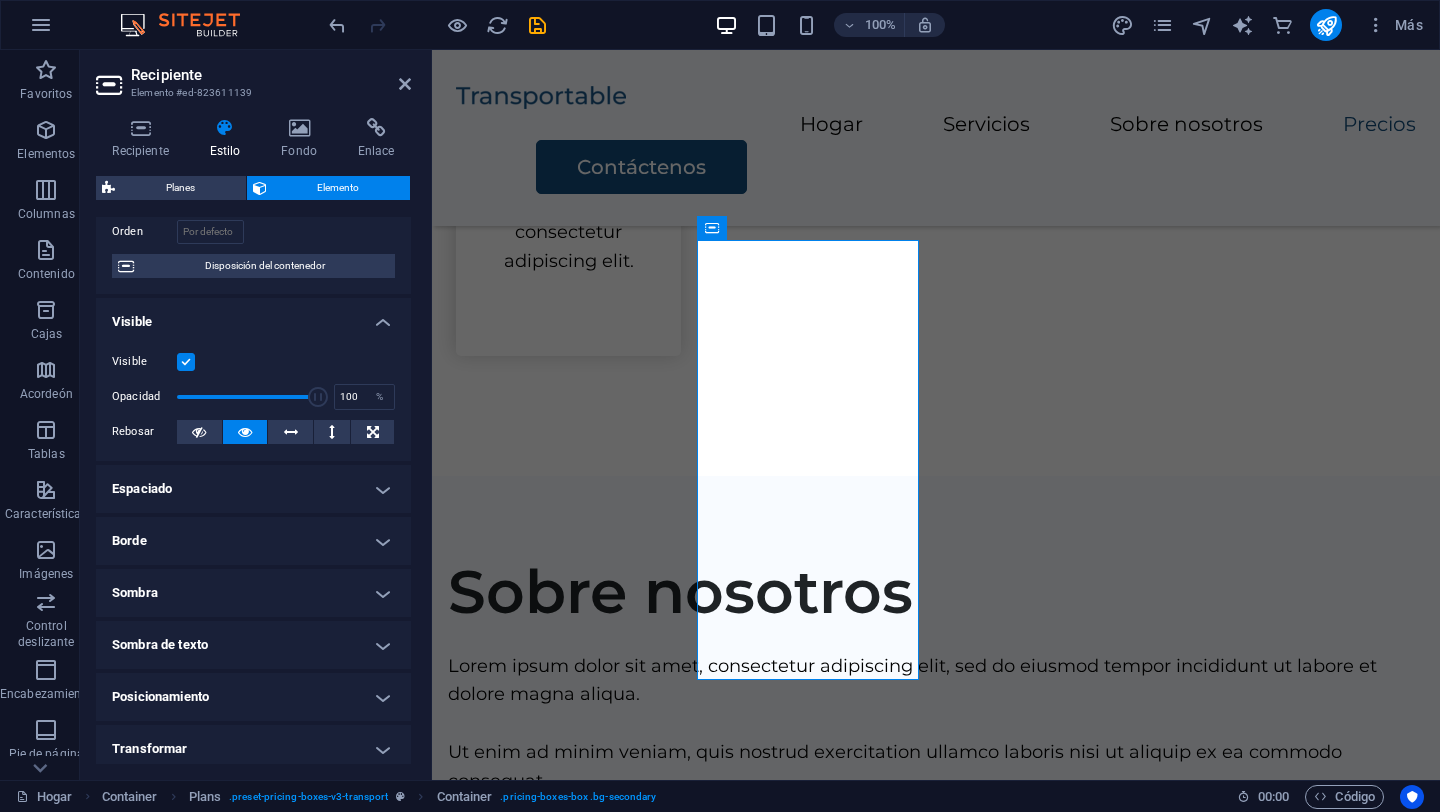 scroll, scrollTop: 133, scrollLeft: 0, axis: vertical 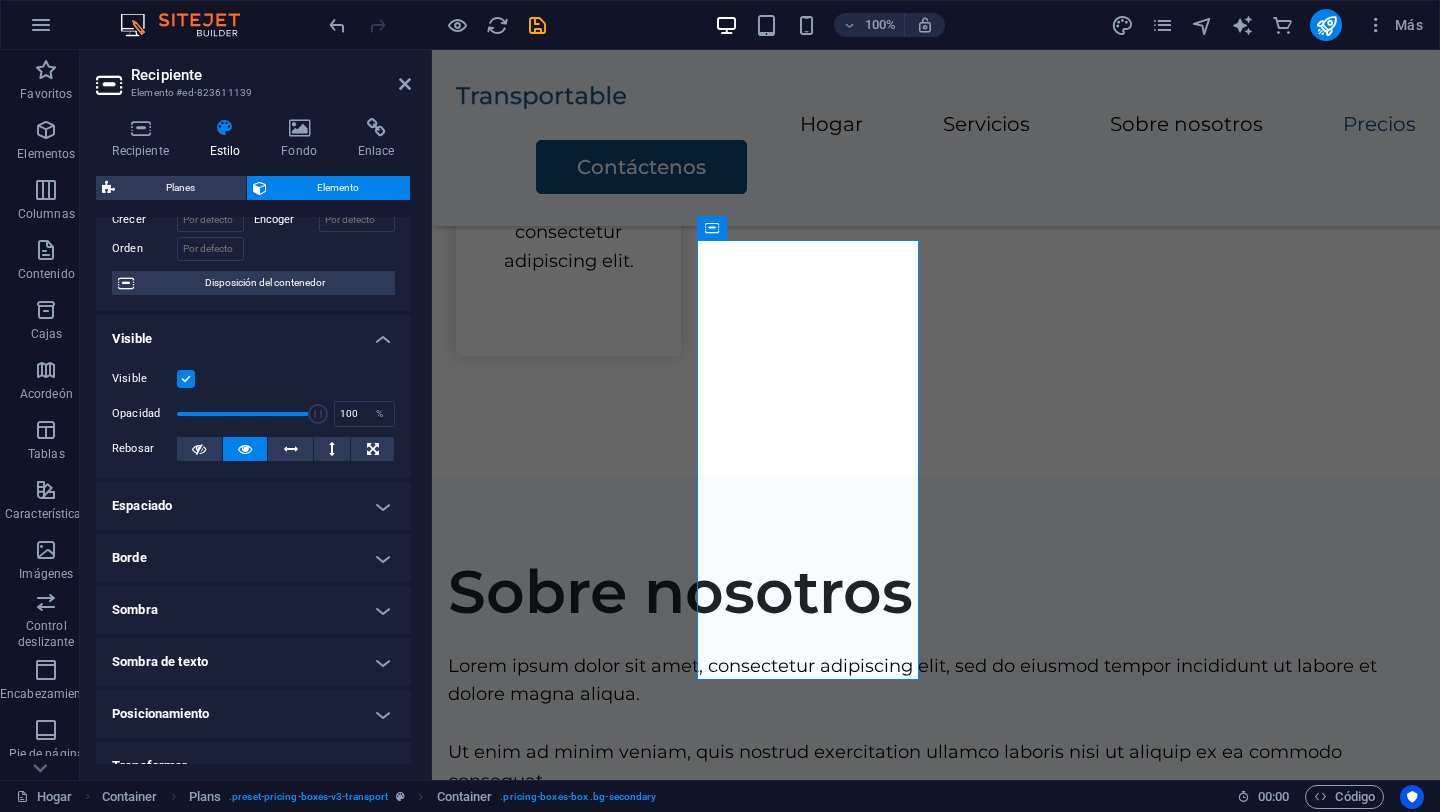click at bounding box center [186, 379] 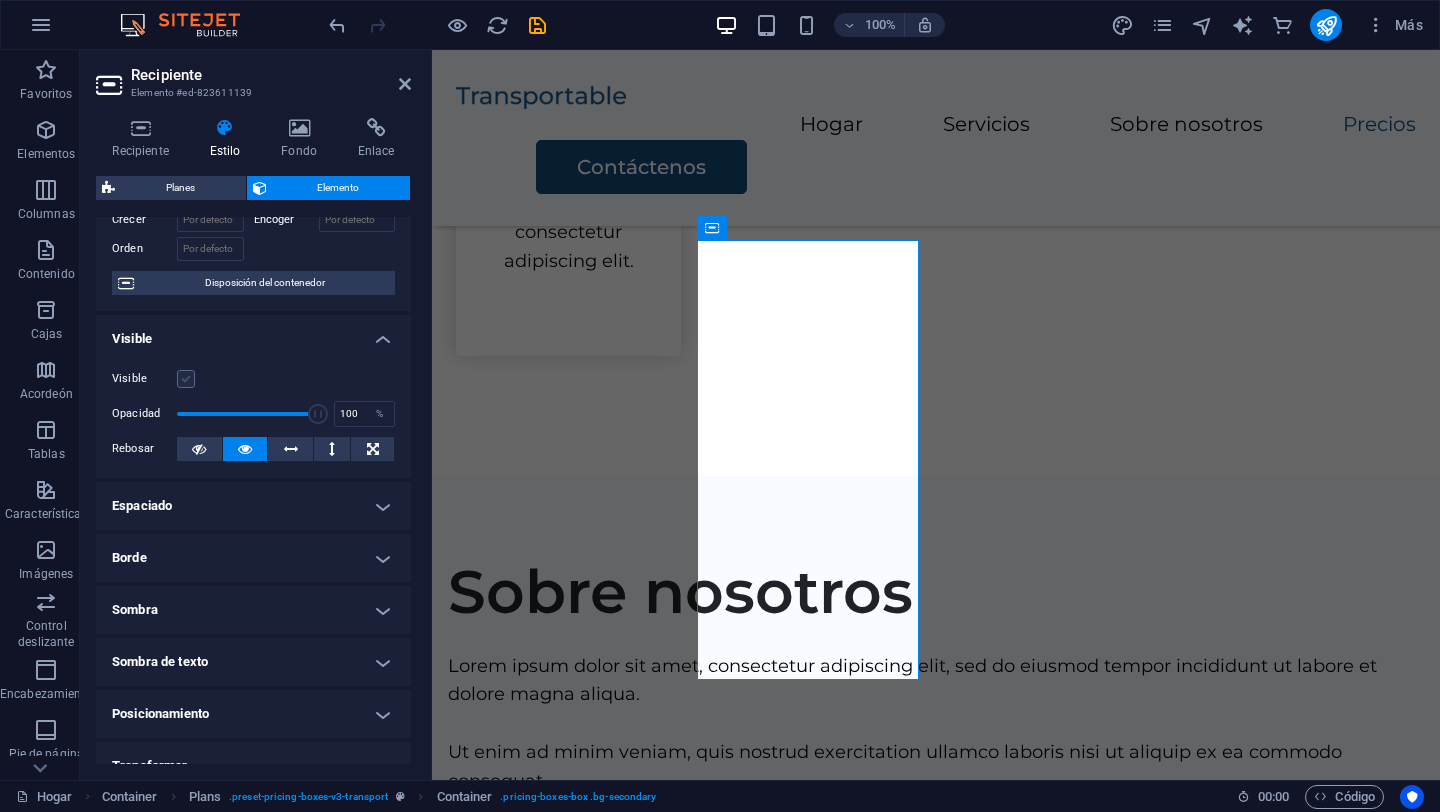 click at bounding box center [186, 379] 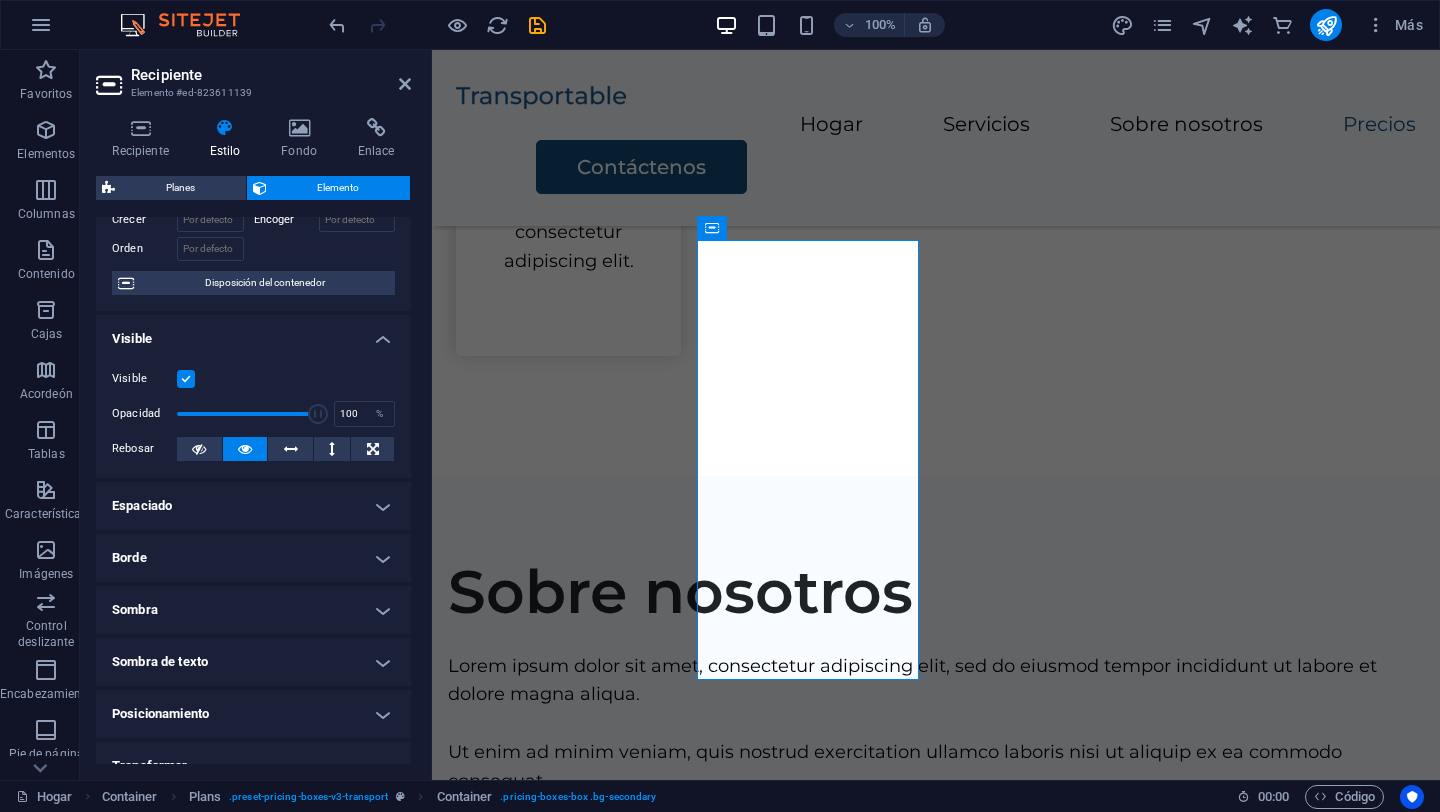 click at bounding box center [186, 379] 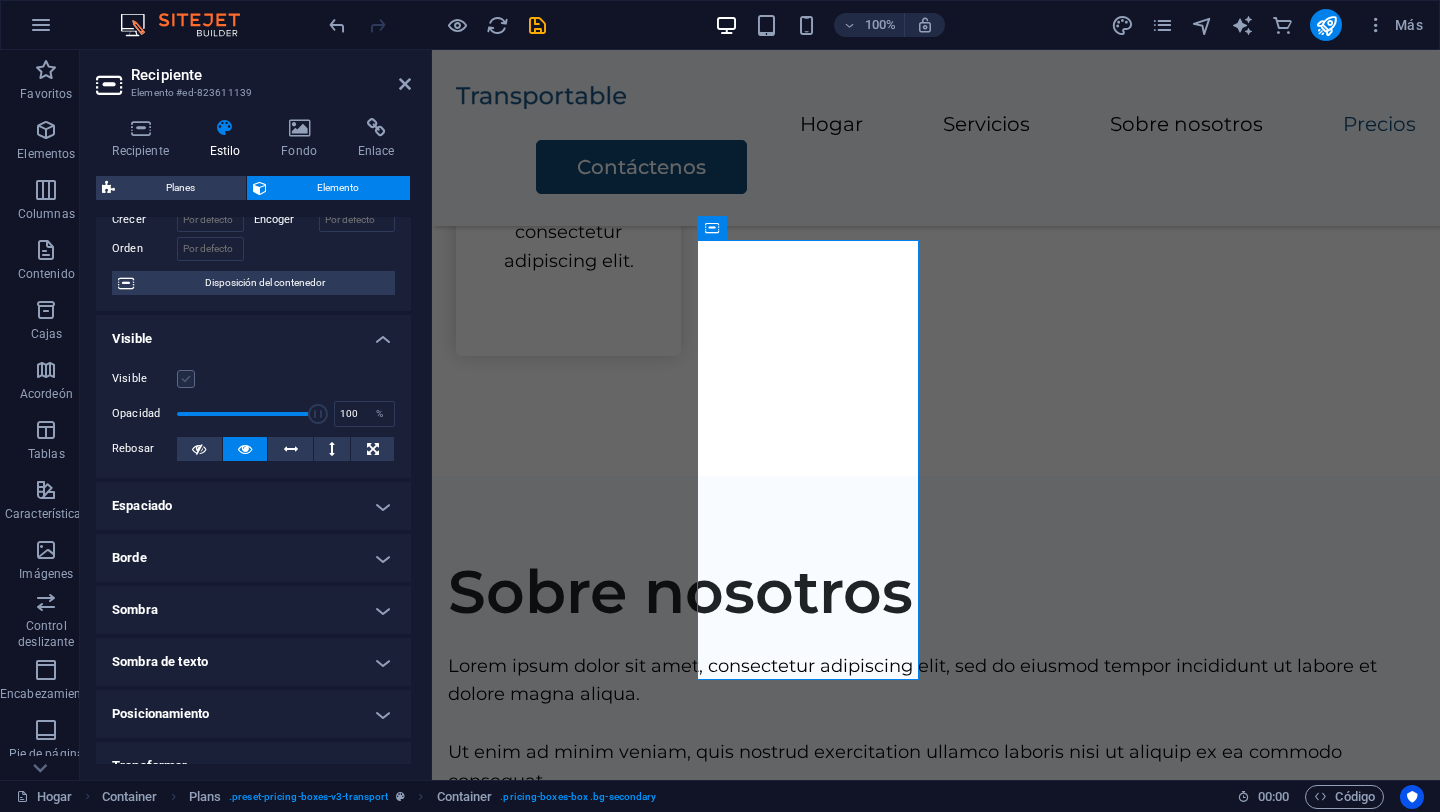 click at bounding box center (186, 379) 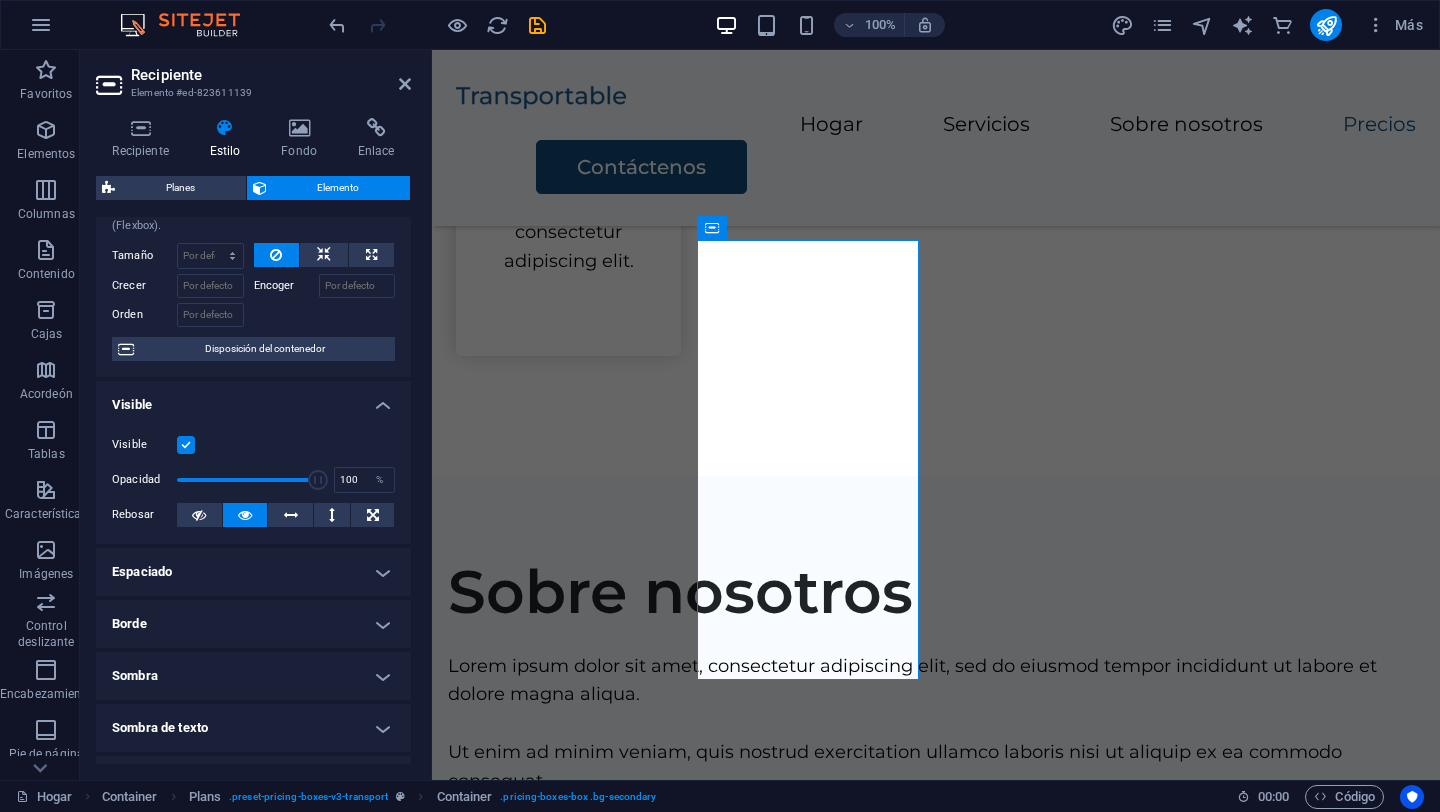 scroll, scrollTop: 90, scrollLeft: 0, axis: vertical 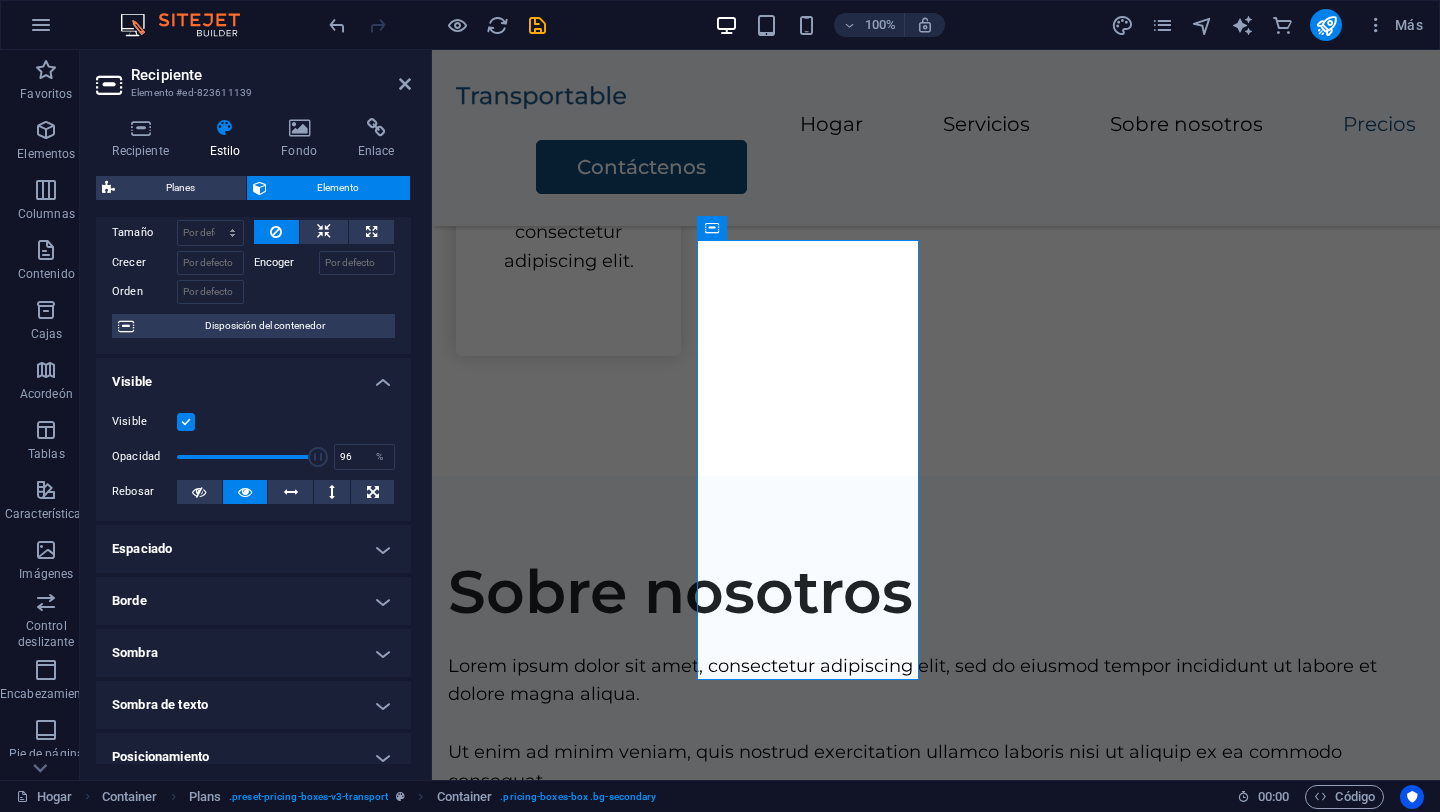 type on "100" 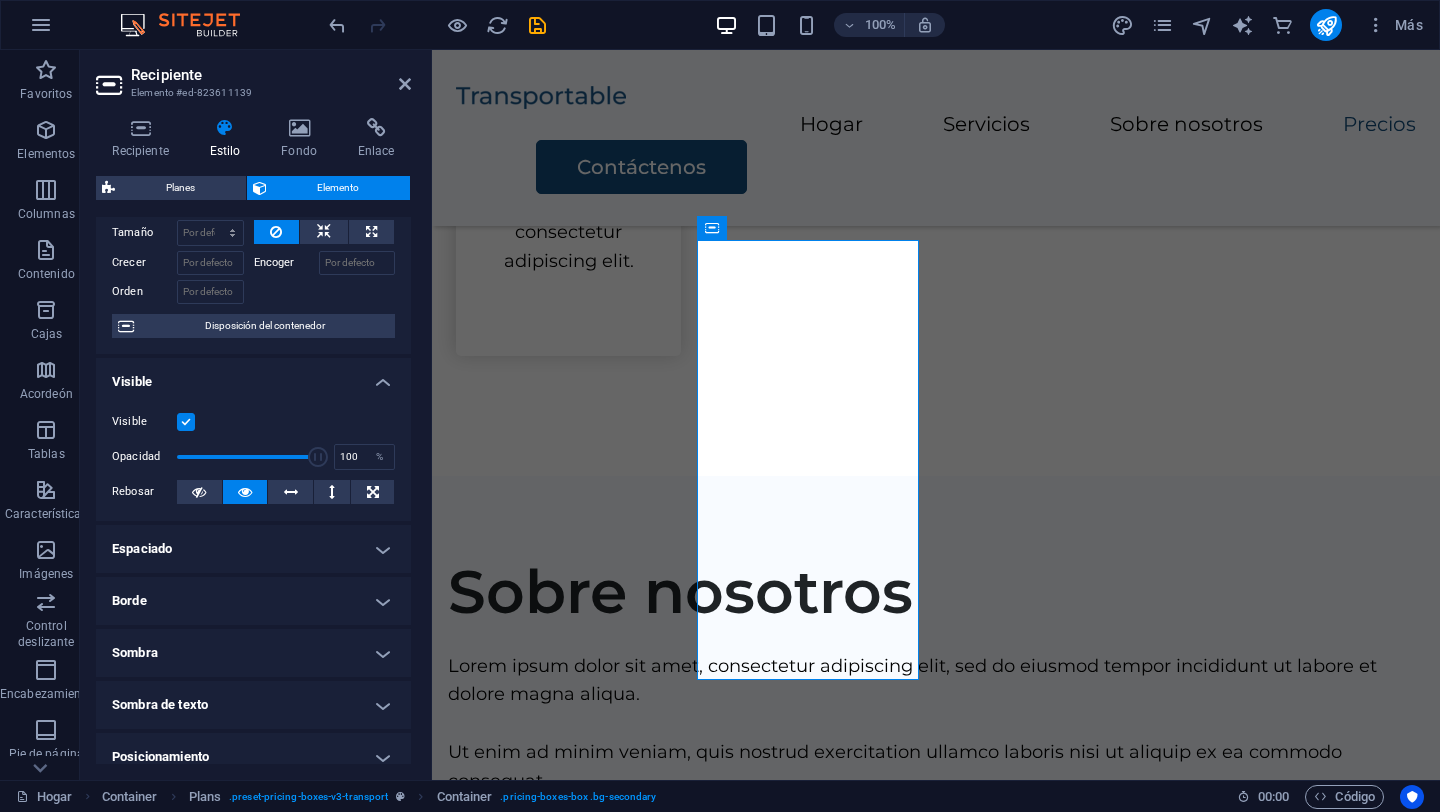 click at bounding box center [318, 457] 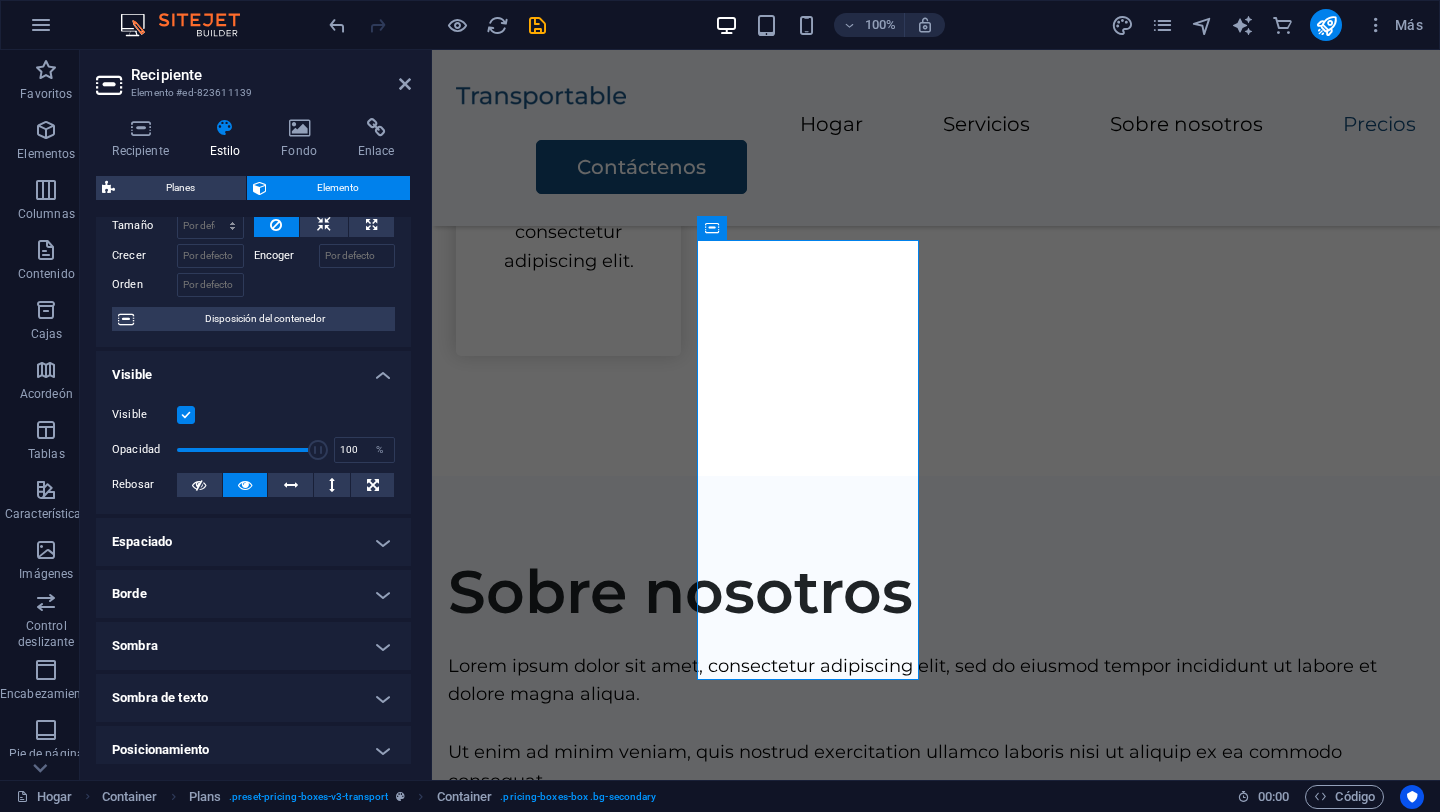 scroll, scrollTop: 0, scrollLeft: 0, axis: both 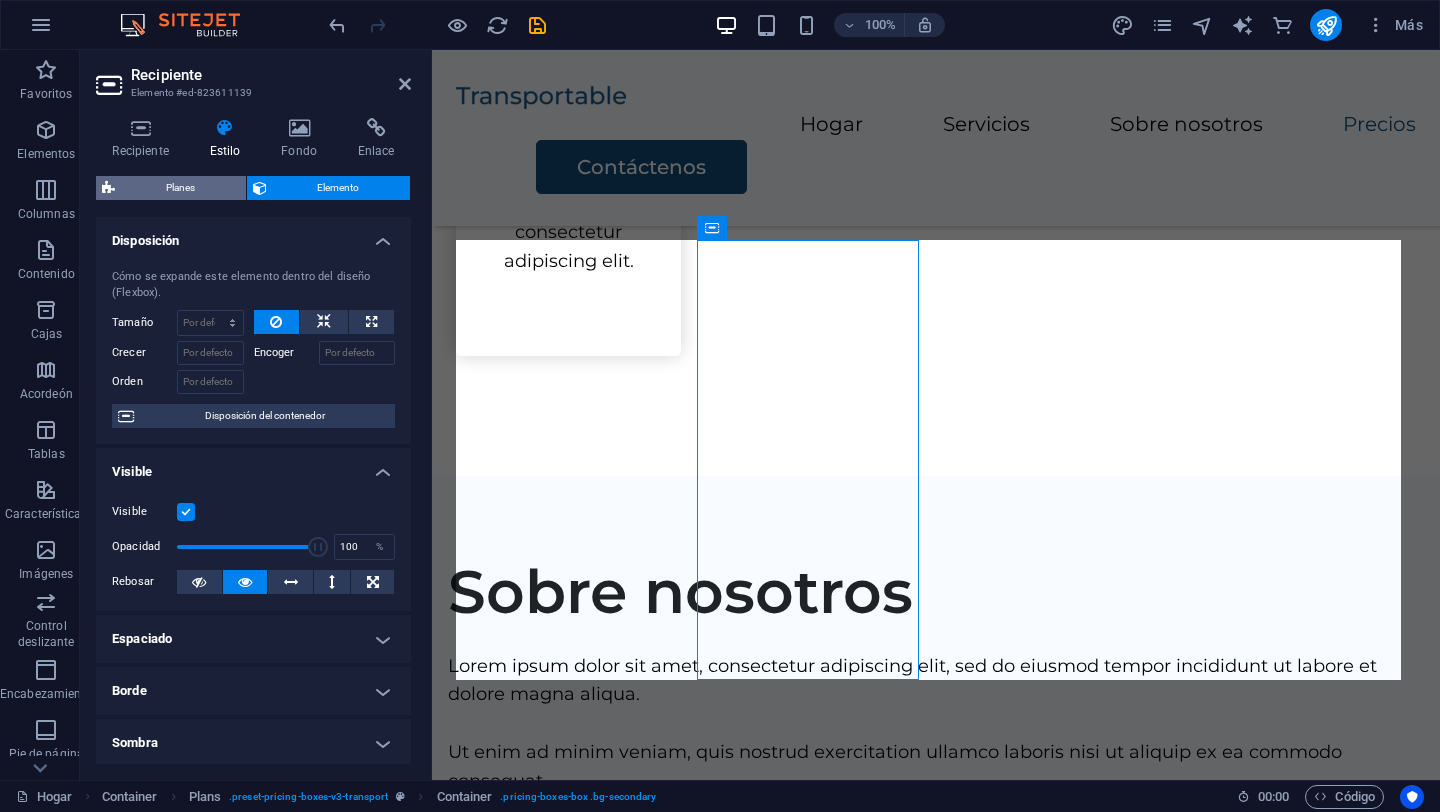 click on "Planes" at bounding box center (180, 187) 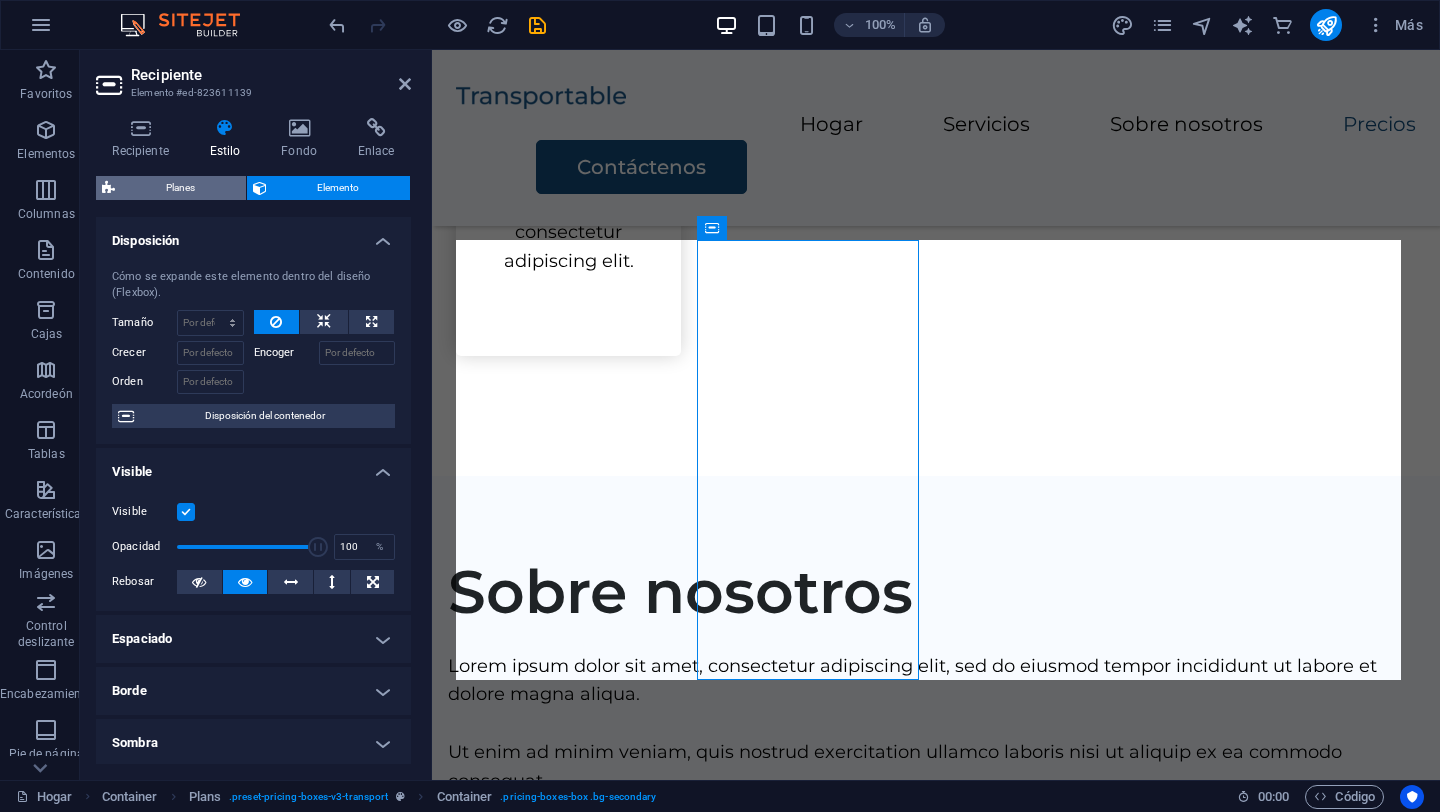 select on "rem" 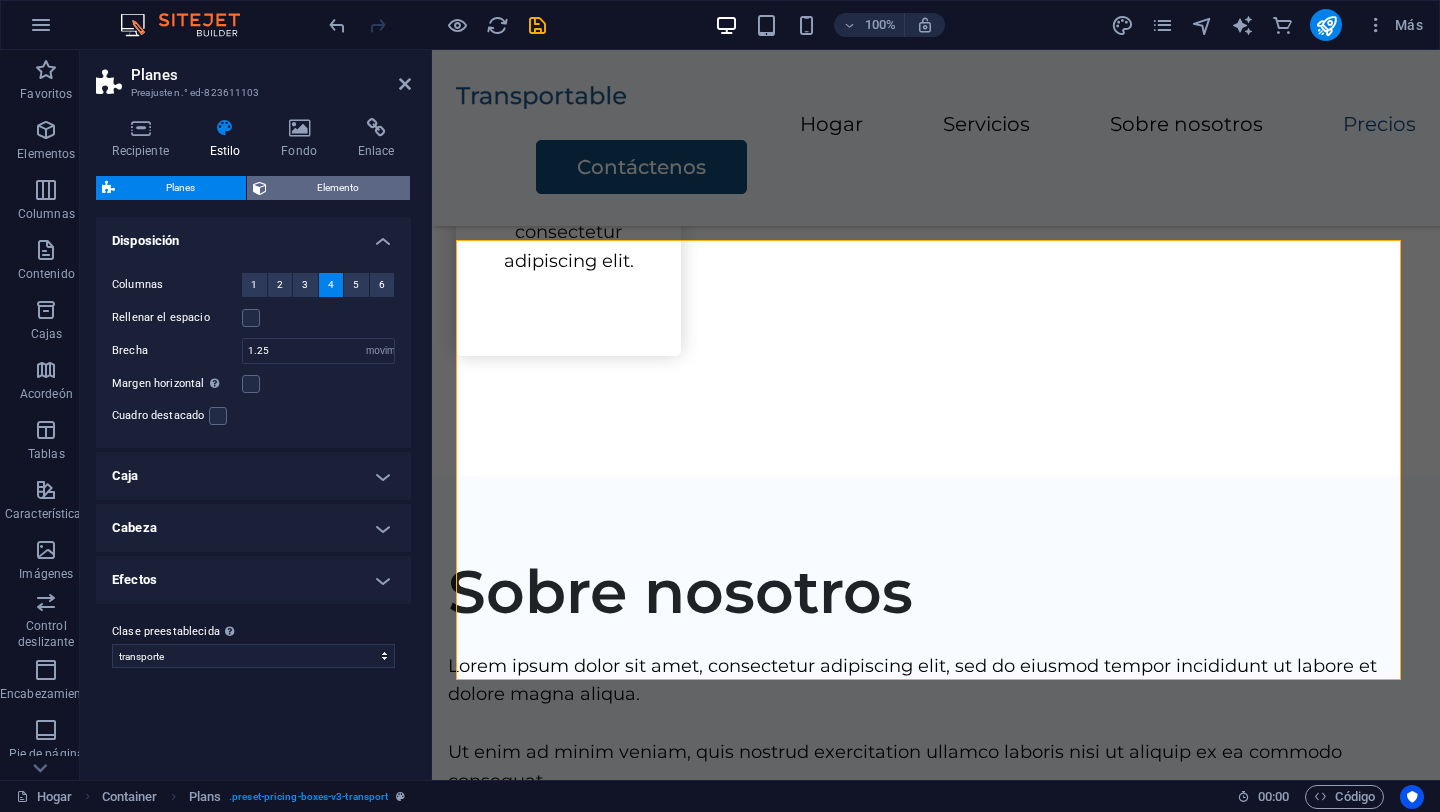 click on "Elemento" at bounding box center (339, 188) 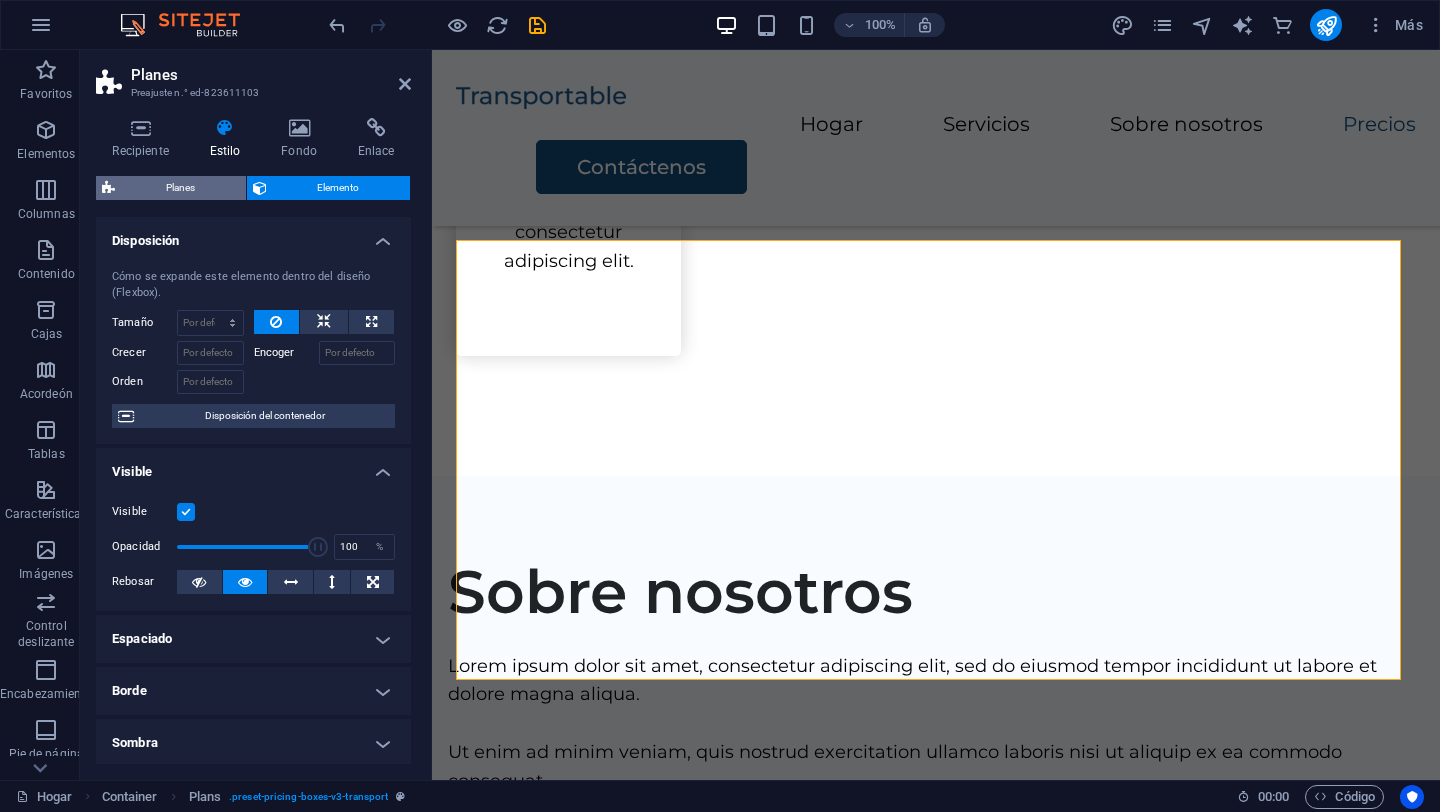 click on "Planes" at bounding box center (180, 187) 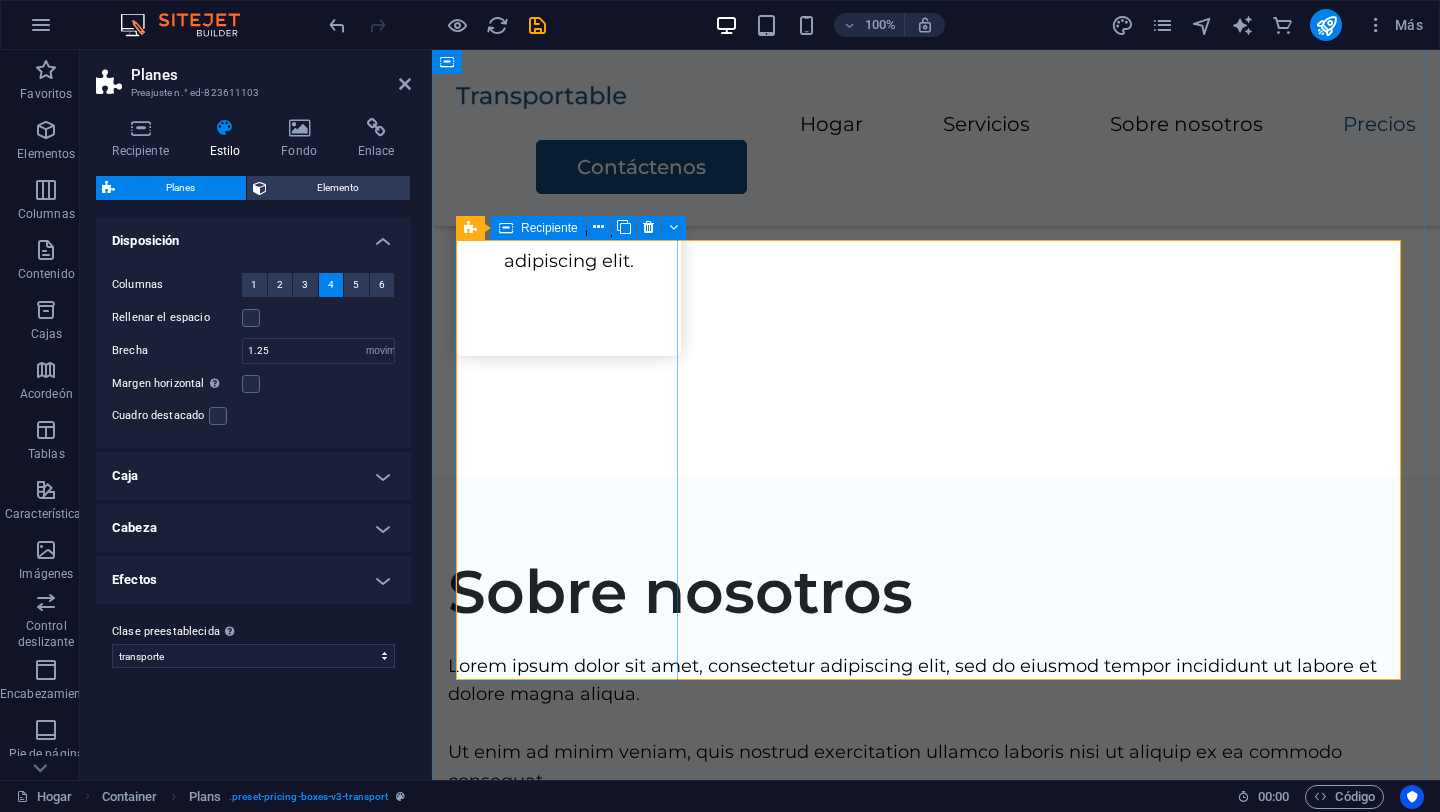 click on "Básico Transporte $300 Contáctenos" at bounding box center (936, 1780) 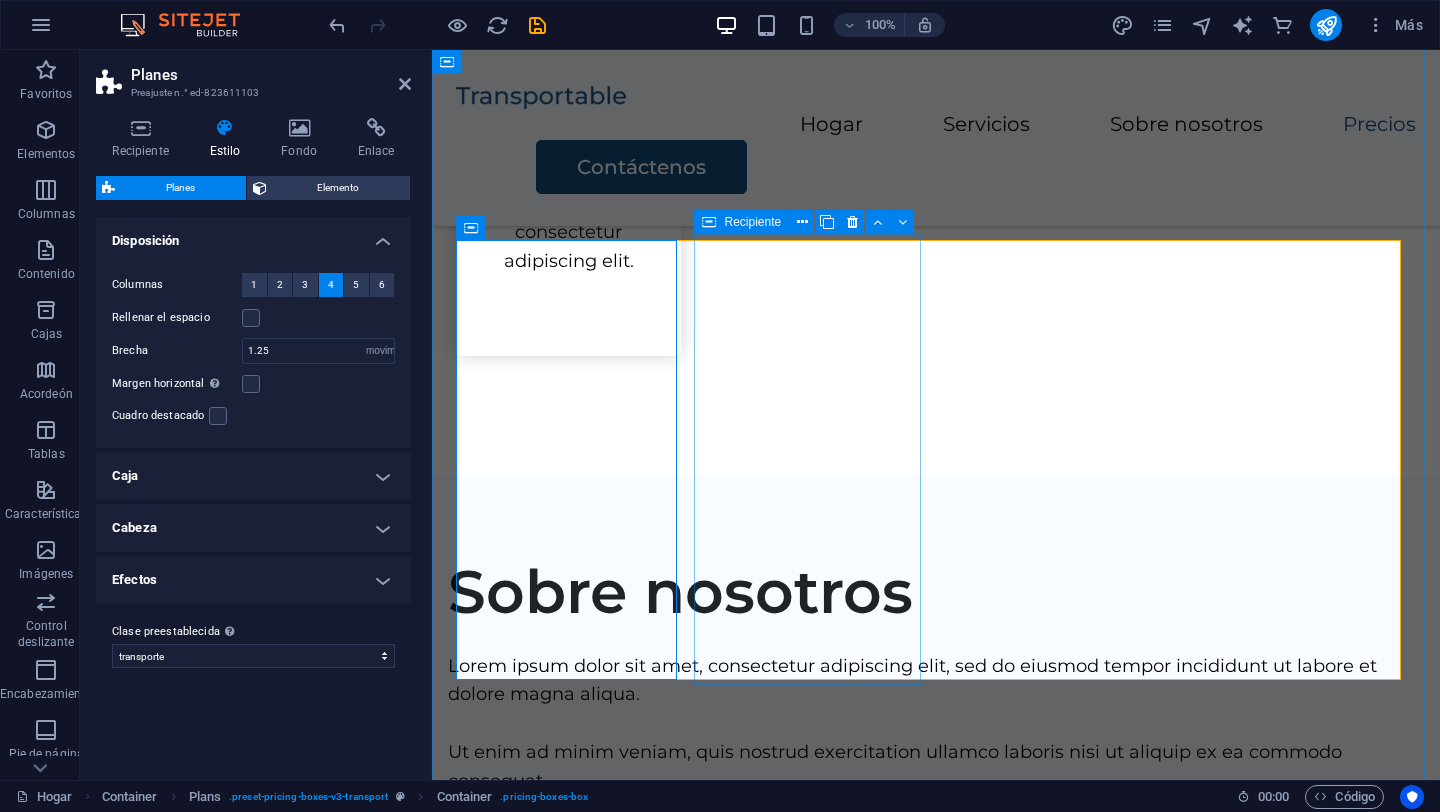 click on "Estándar Embalaje Transporte $400 Contáctenos" at bounding box center (936, 2230) 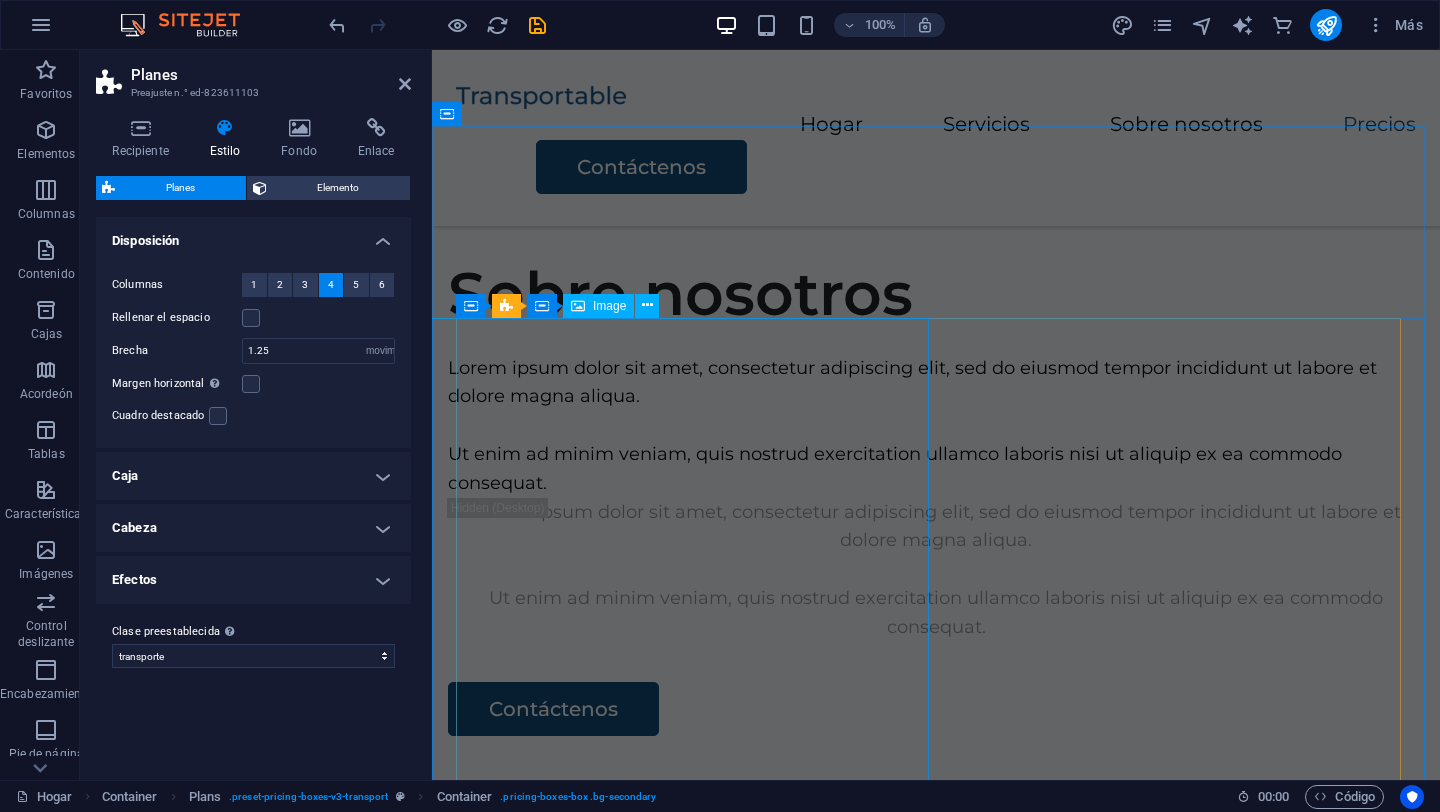 scroll, scrollTop: 3698, scrollLeft: 0, axis: vertical 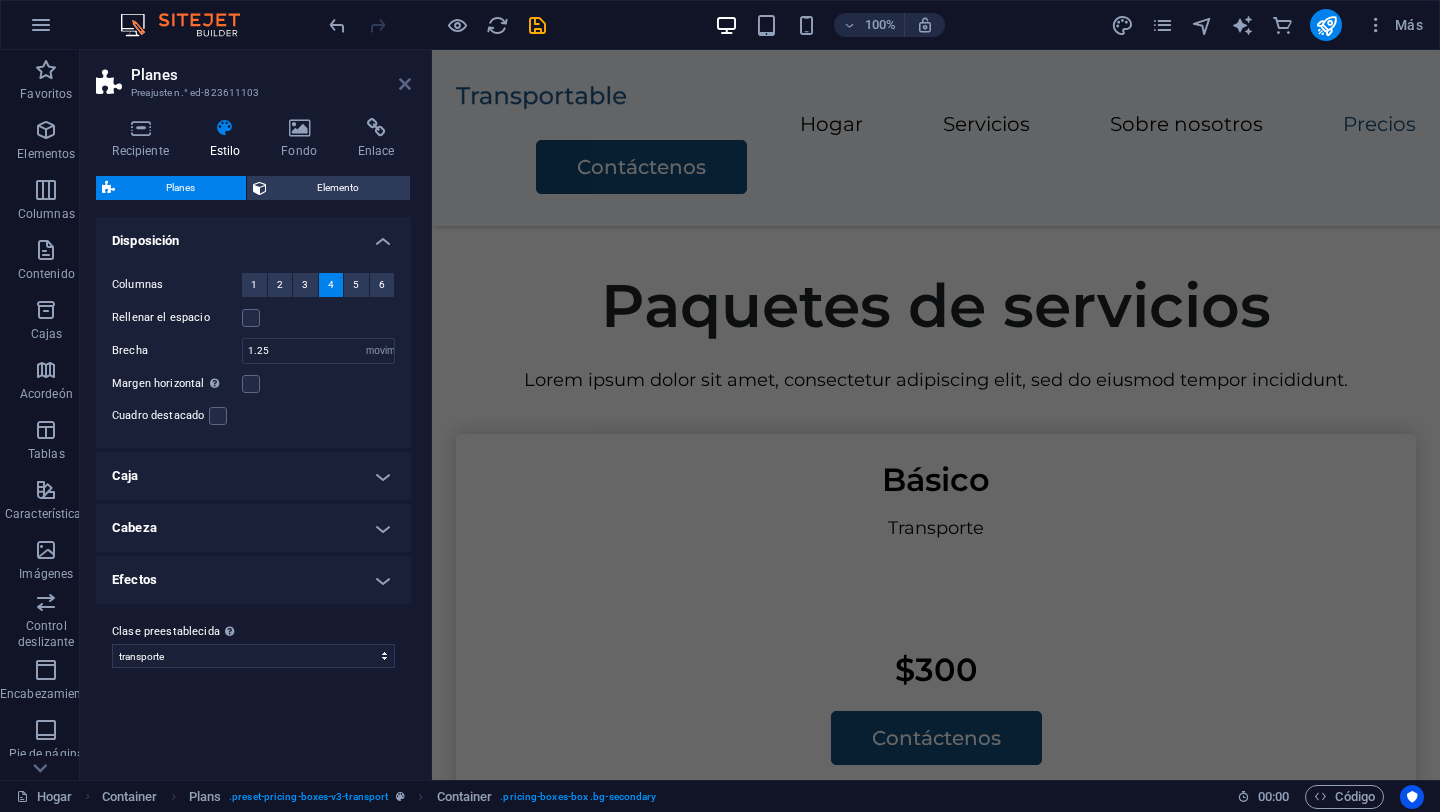 click at bounding box center (405, 84) 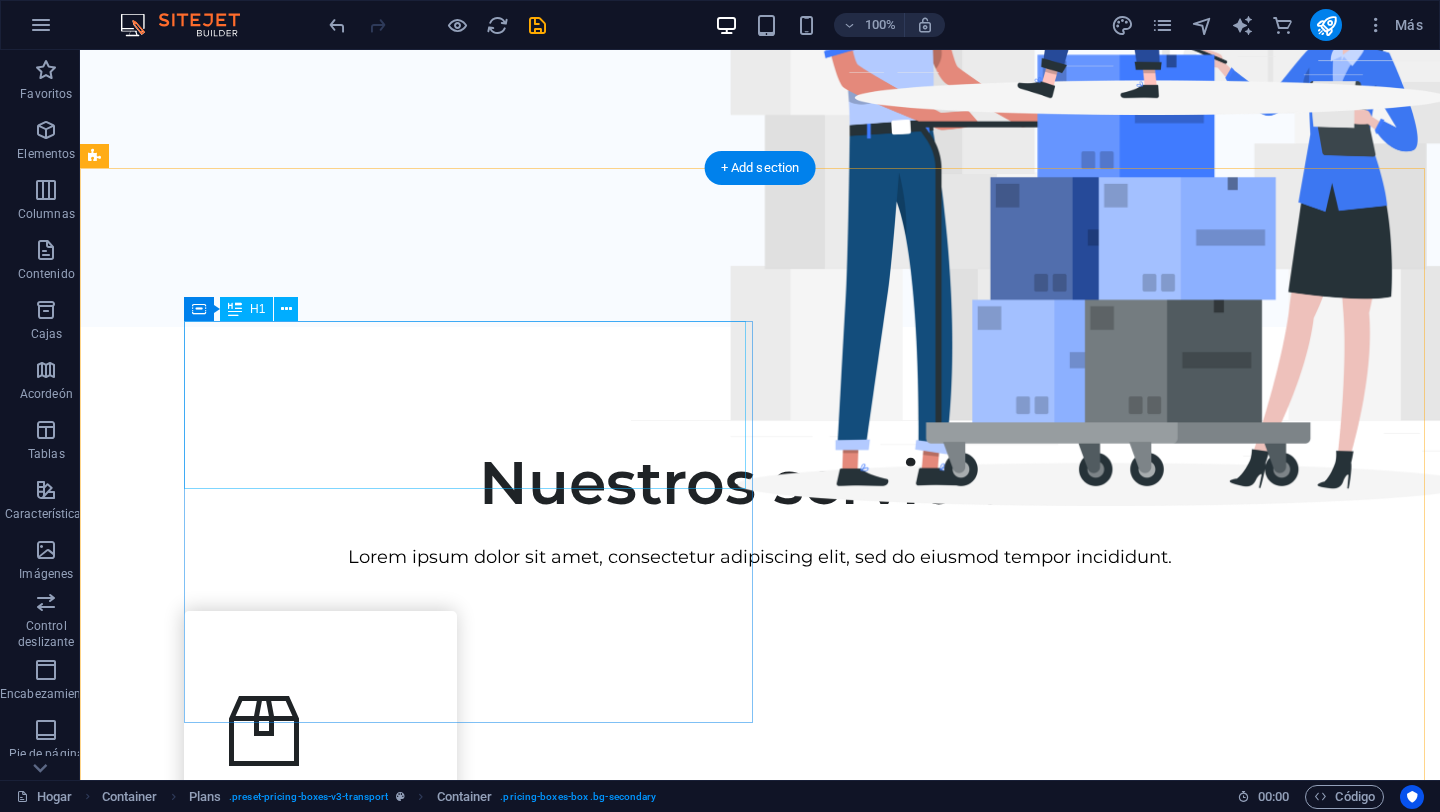 scroll, scrollTop: 0, scrollLeft: 0, axis: both 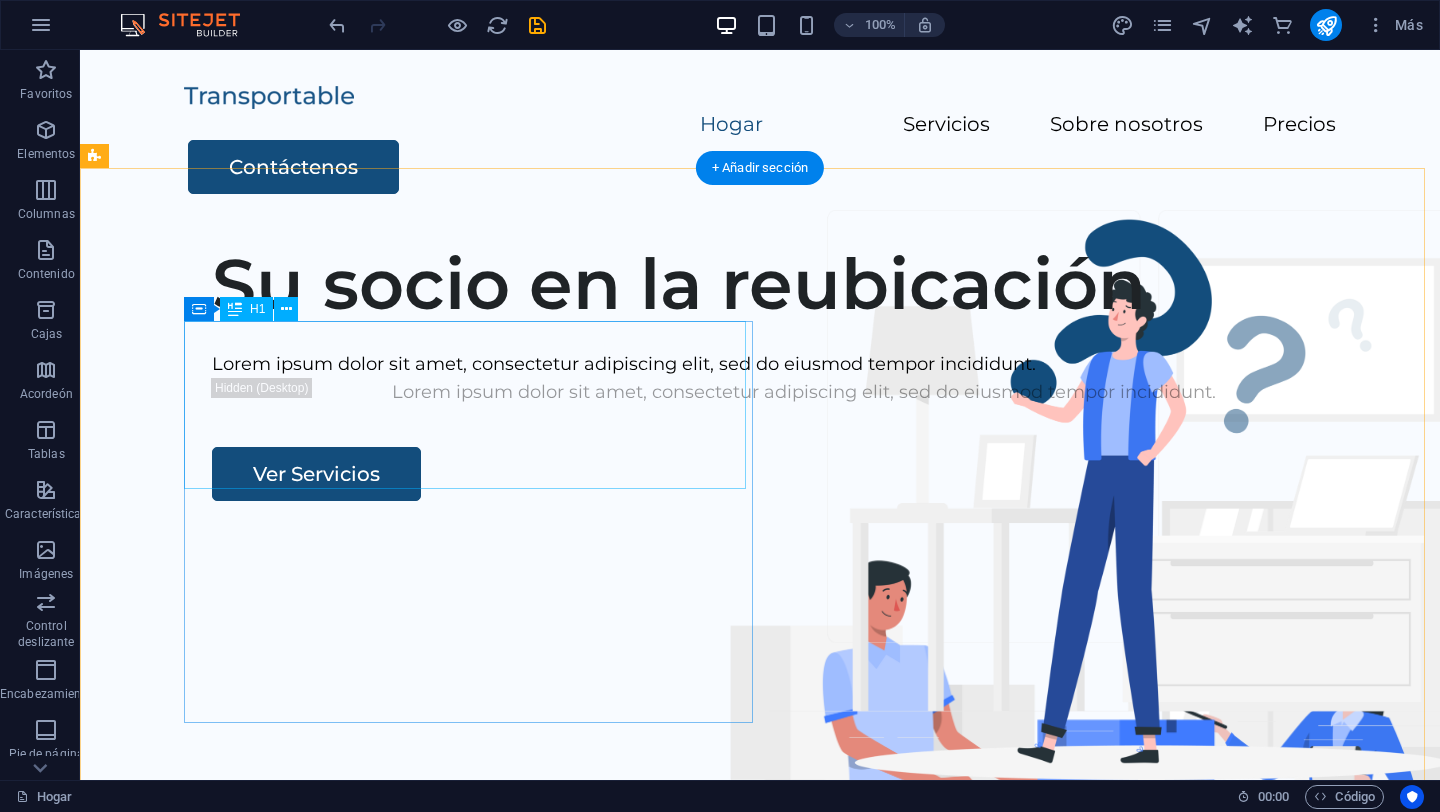 click on "Su socio en la reubicación" at bounding box center [804, 284] 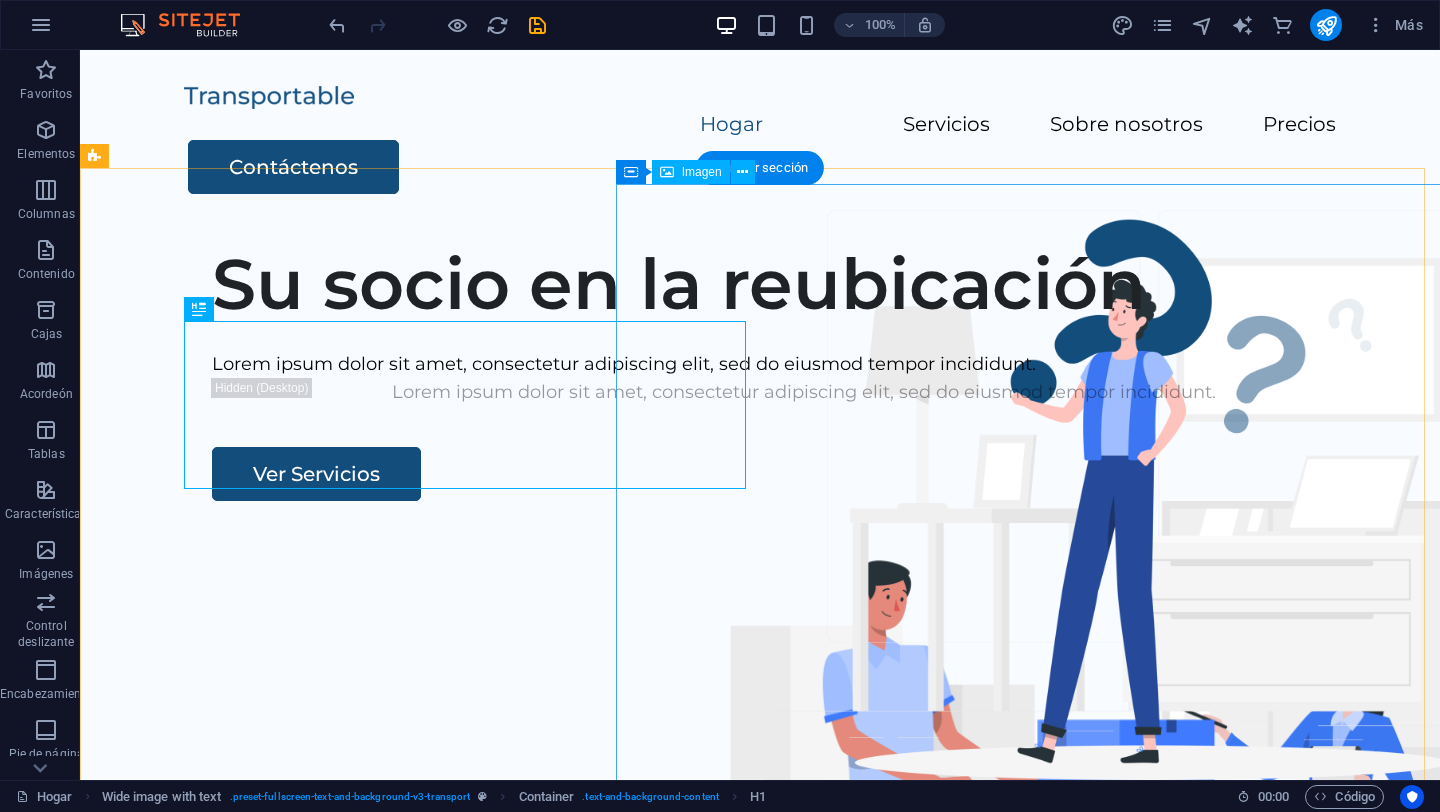 click at bounding box center [1105, 836] 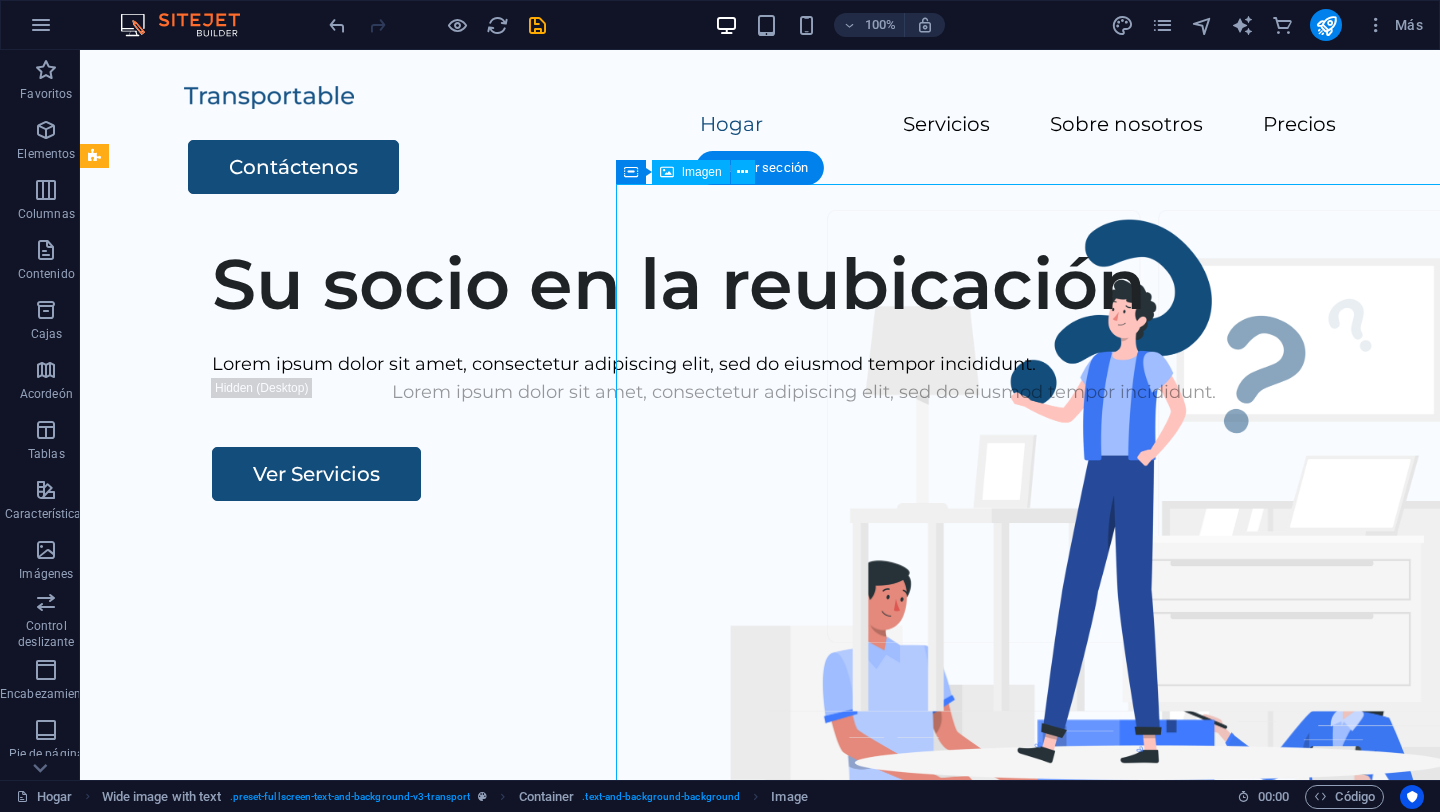 click at bounding box center [1105, 836] 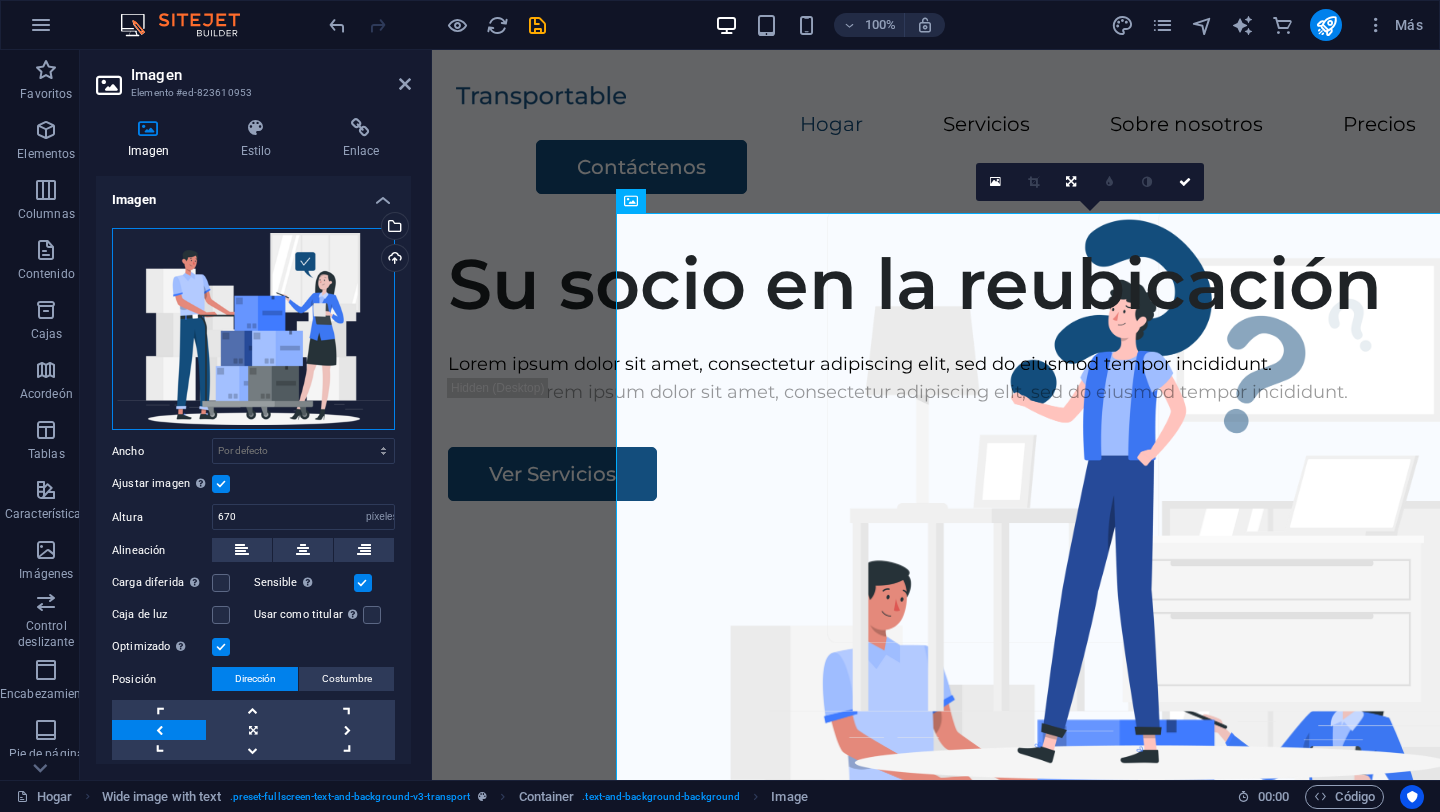 click on "Arrastre los archivos aquí, haga clic para elegir archivos o  seleccione archivos de Archivos o de nuestras fotos y videos de archivo gratuitos" at bounding box center [253, 329] 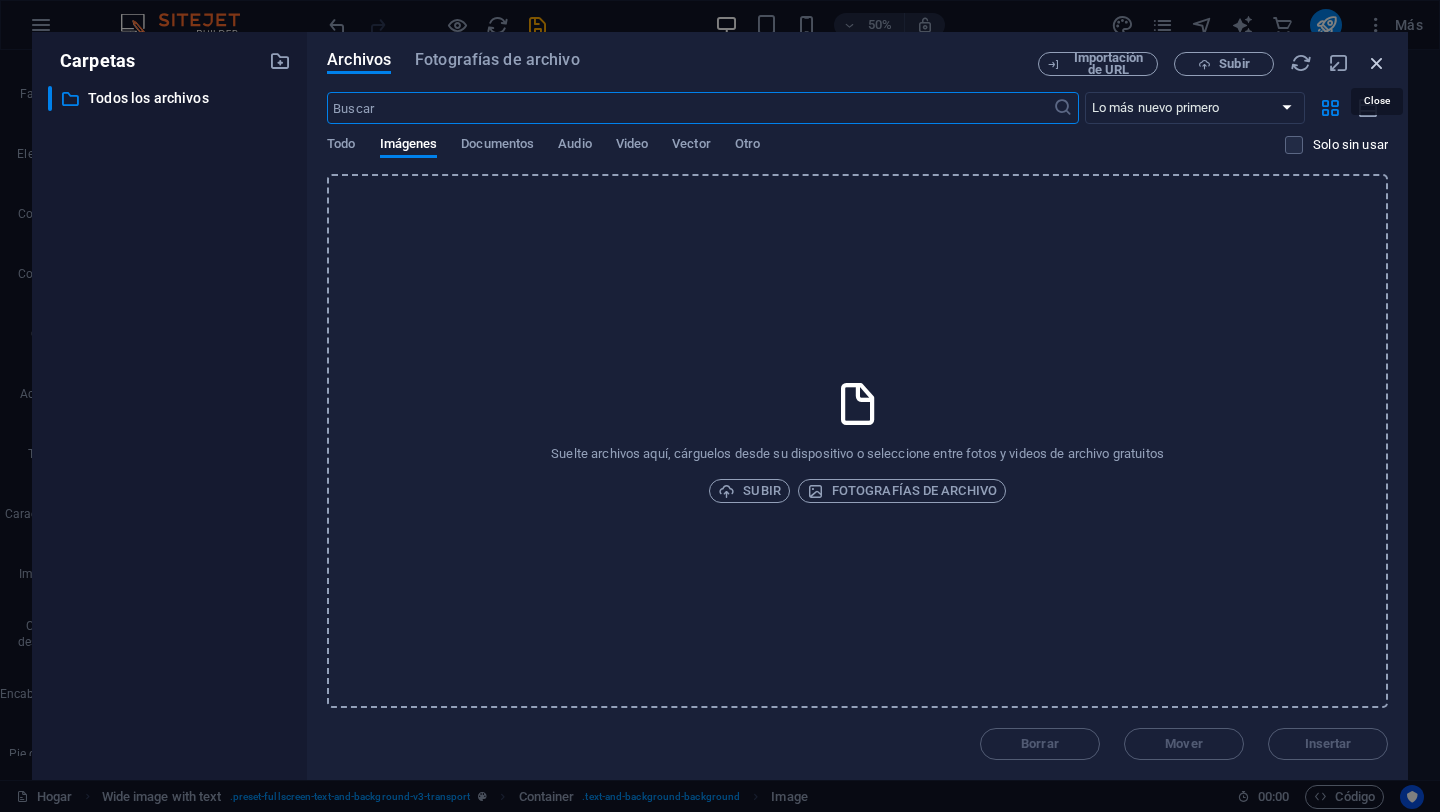 click at bounding box center (1377, 63) 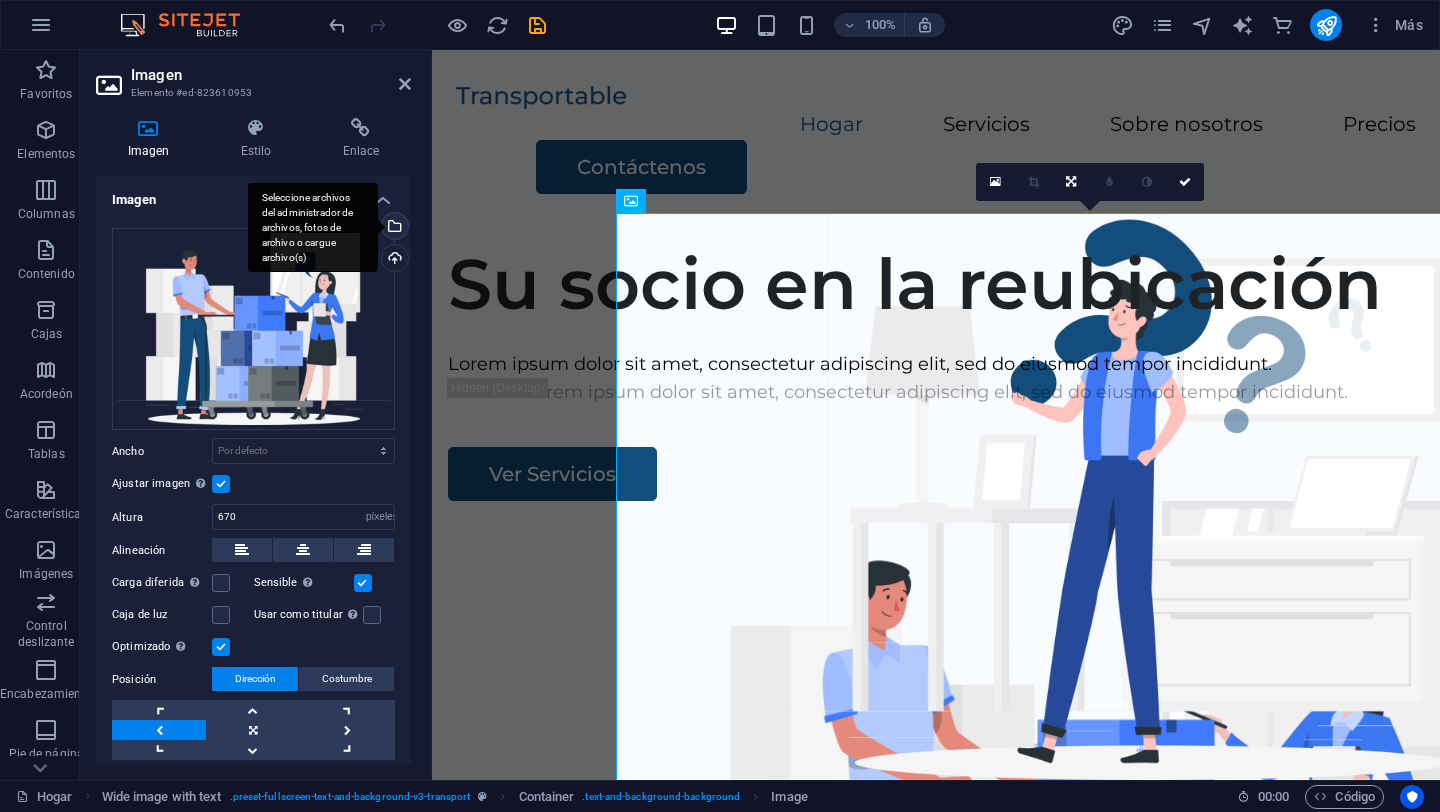 click on "Seleccione archivos del administrador de archivos, fotos de archivo o cargue archivo(s)" at bounding box center (313, 228) 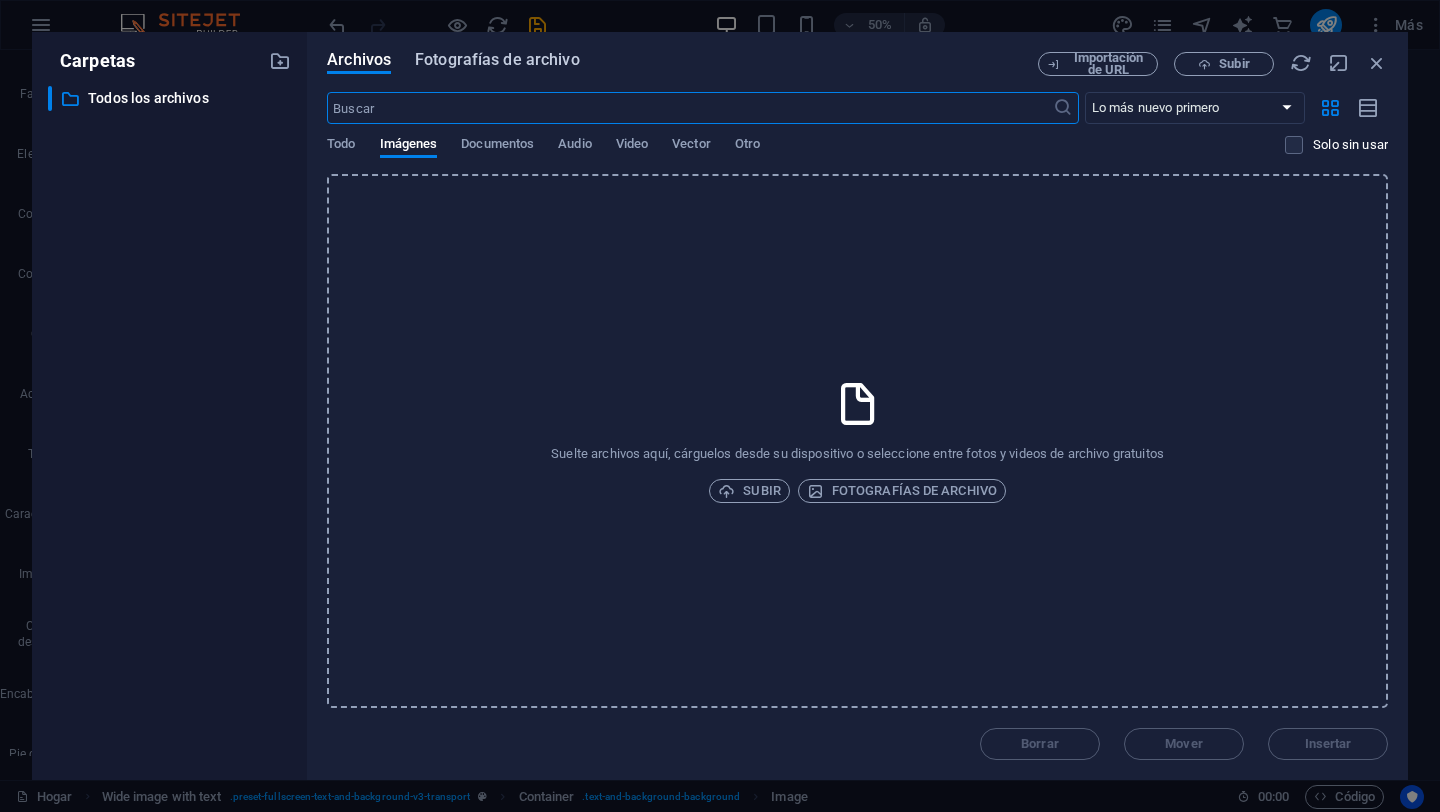 click on "Fotografías de archivo" at bounding box center (497, 59) 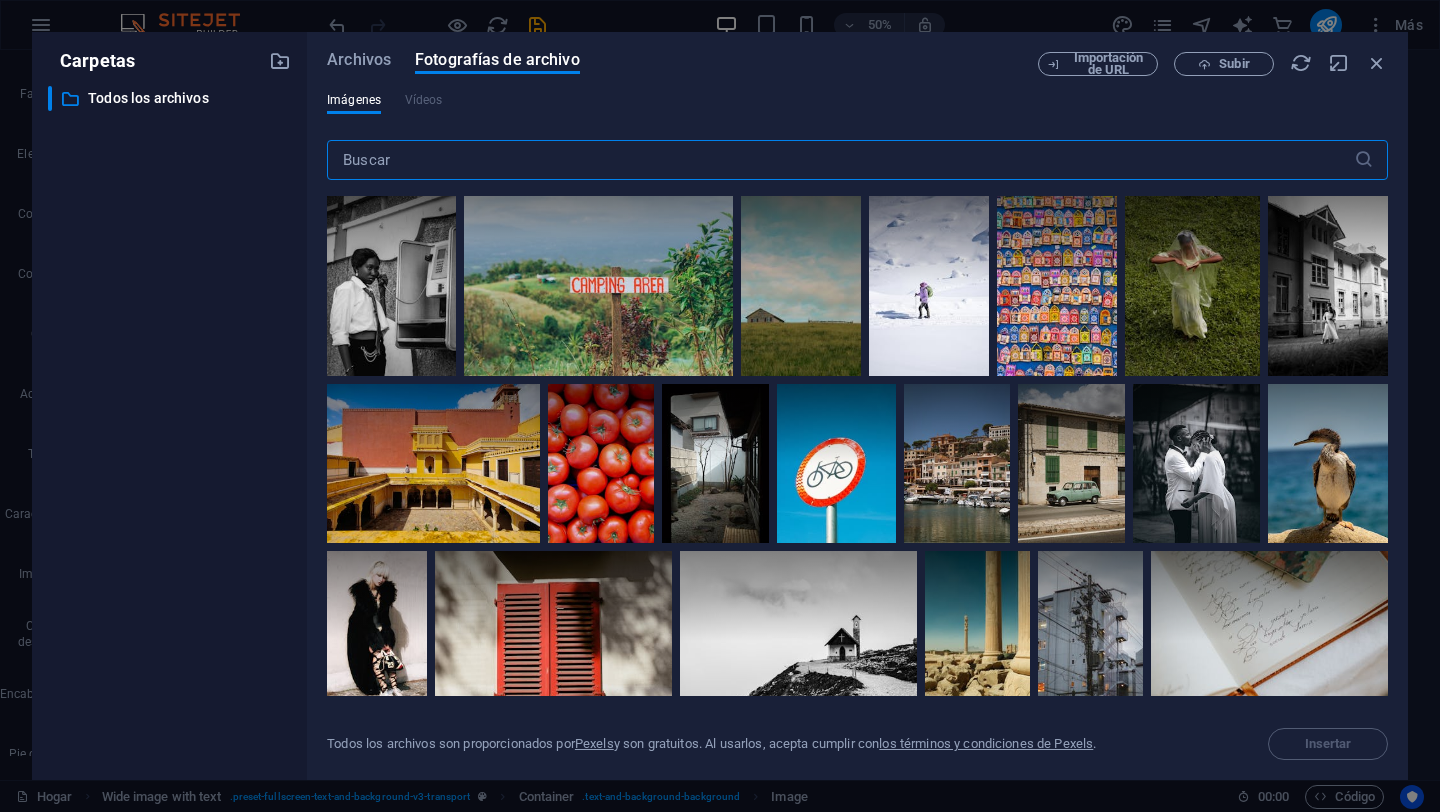 scroll, scrollTop: 0, scrollLeft: 0, axis: both 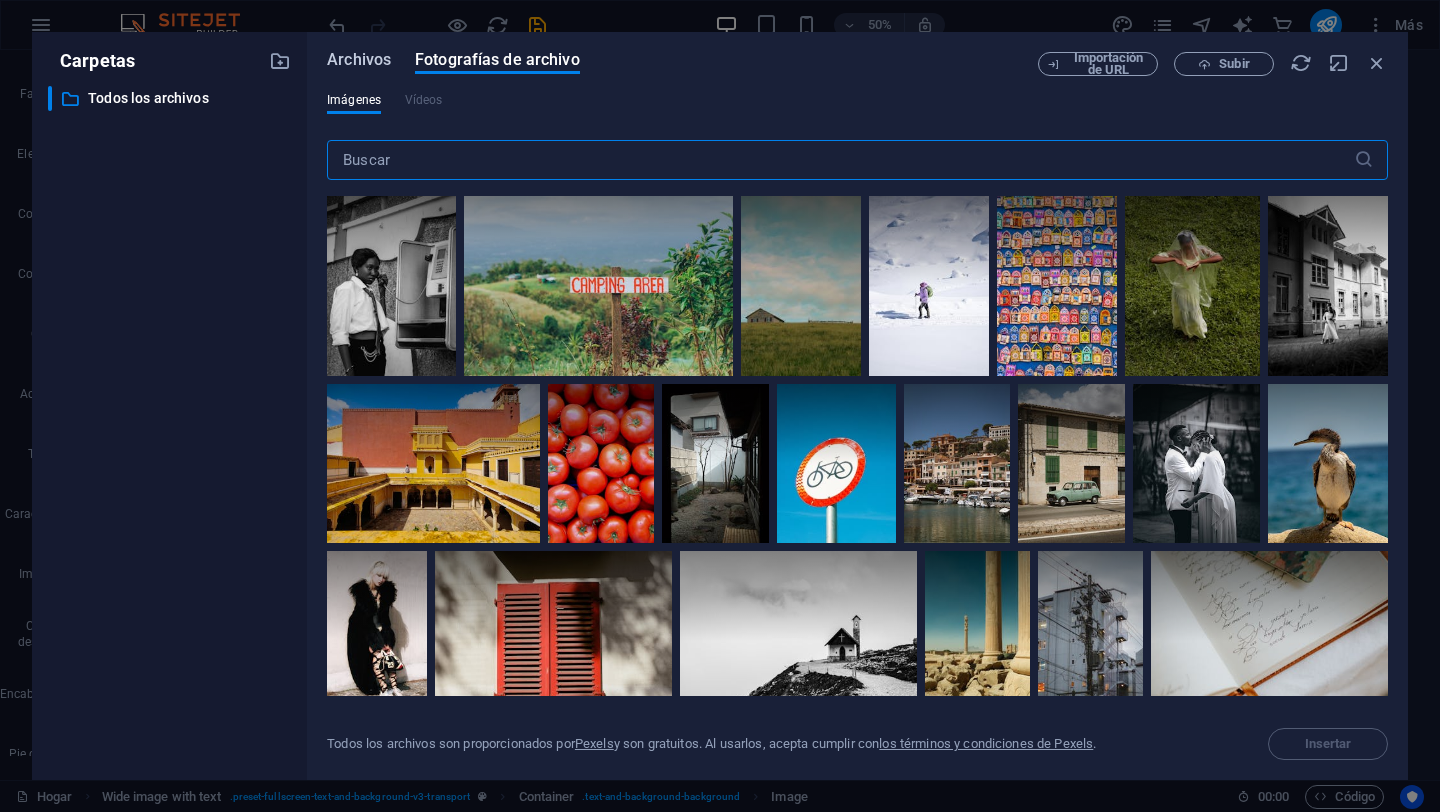click on "Archivos" at bounding box center [359, 59] 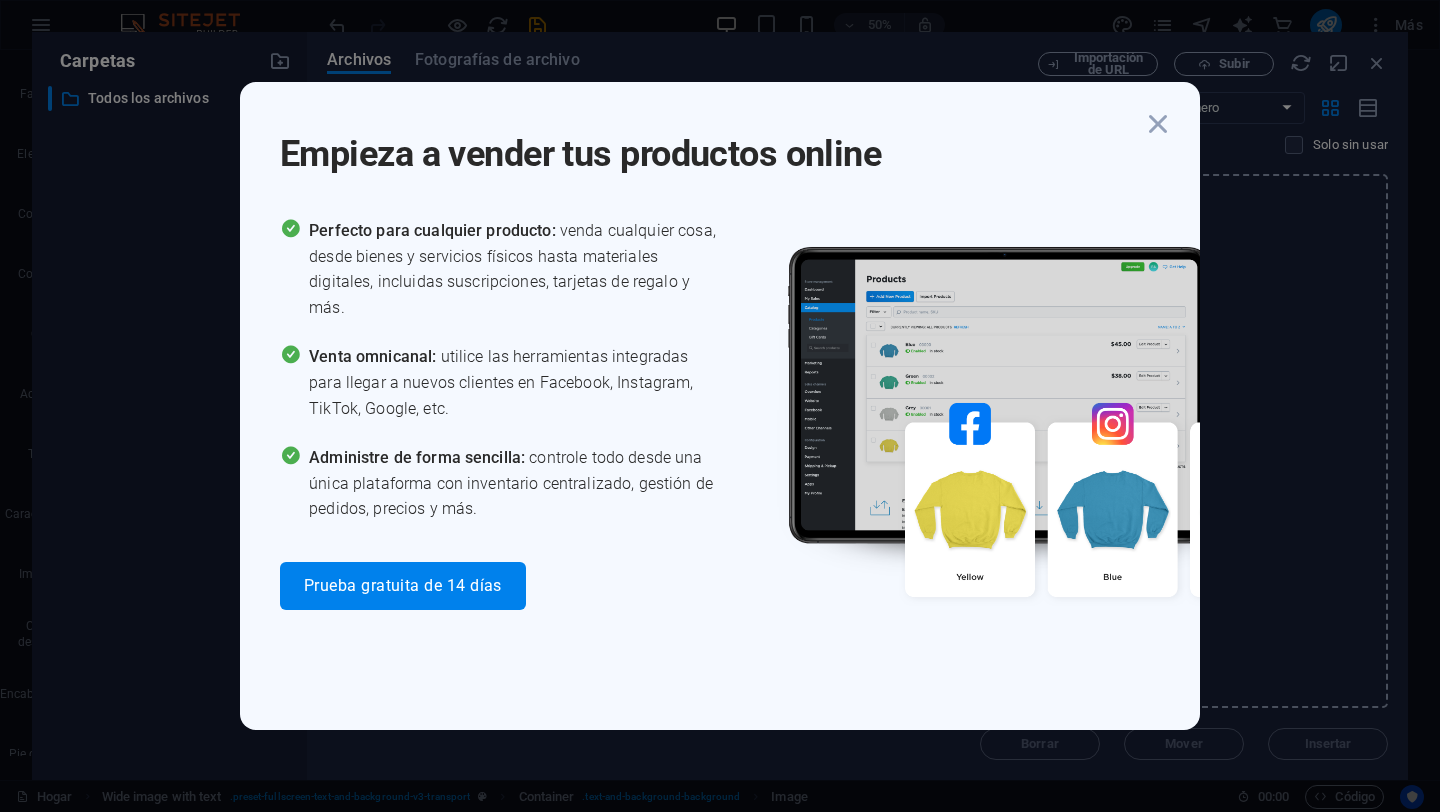 click at bounding box center [1158, 124] 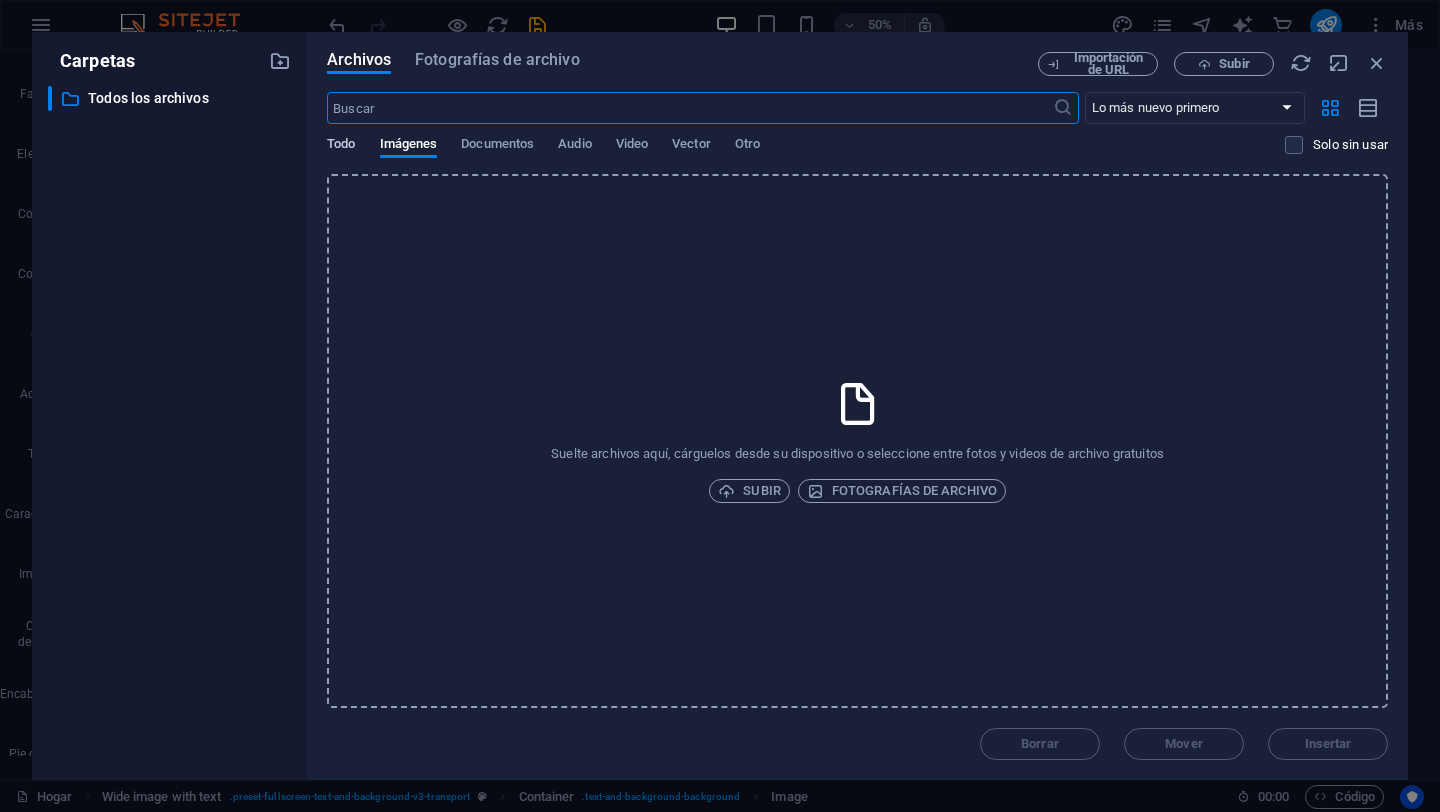 click on "Todo" at bounding box center (341, 143) 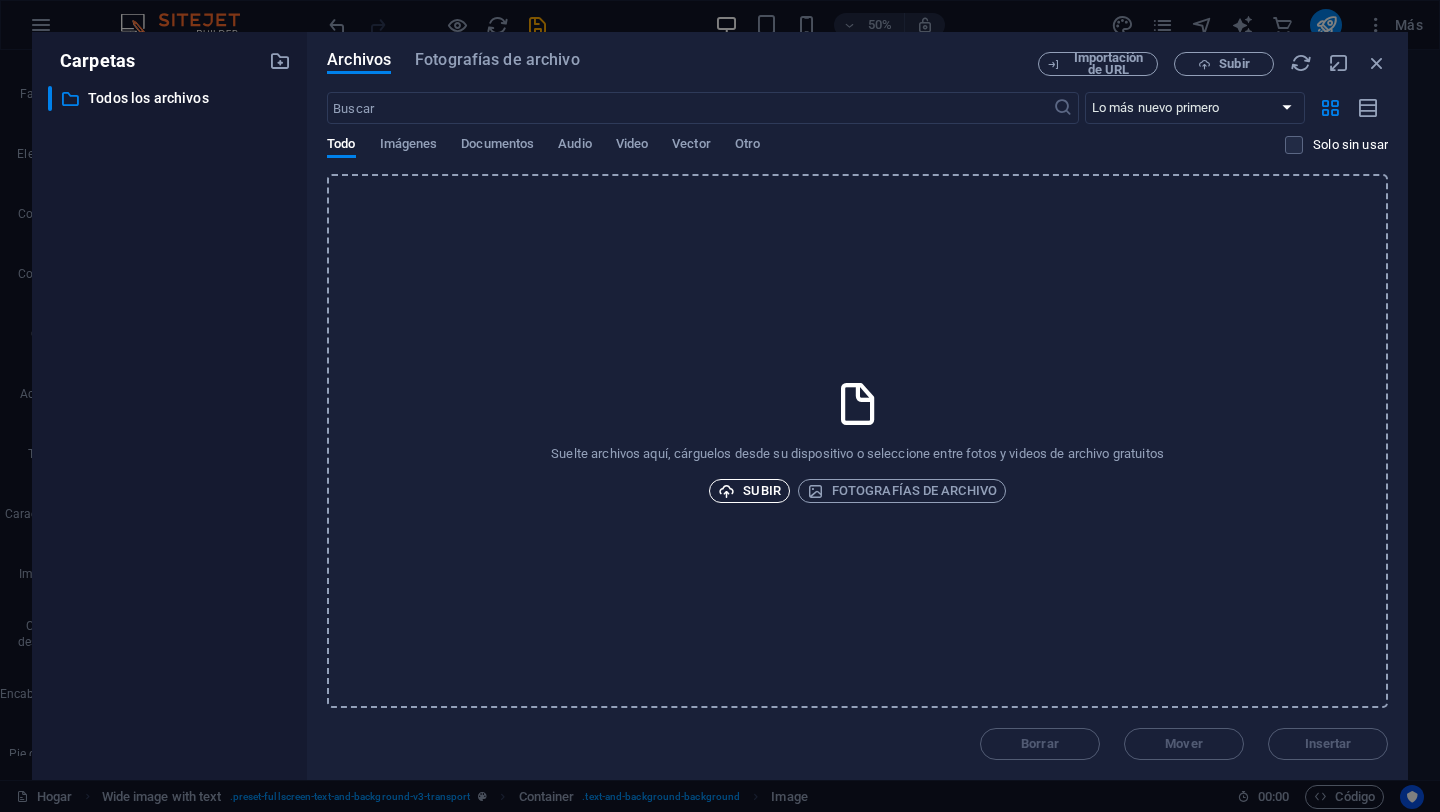 click on "Subir" at bounding box center (761, 490) 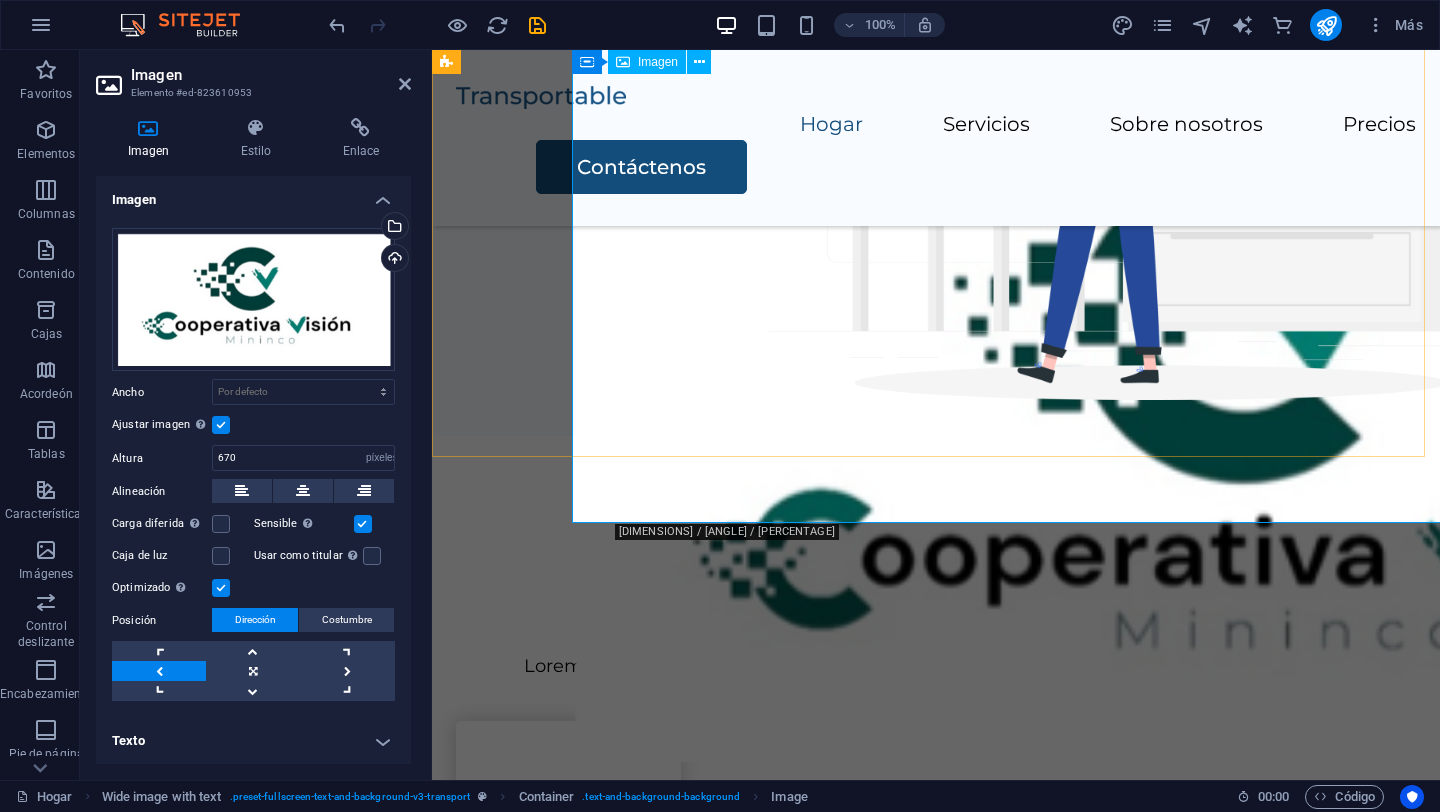 scroll, scrollTop: 359, scrollLeft: 0, axis: vertical 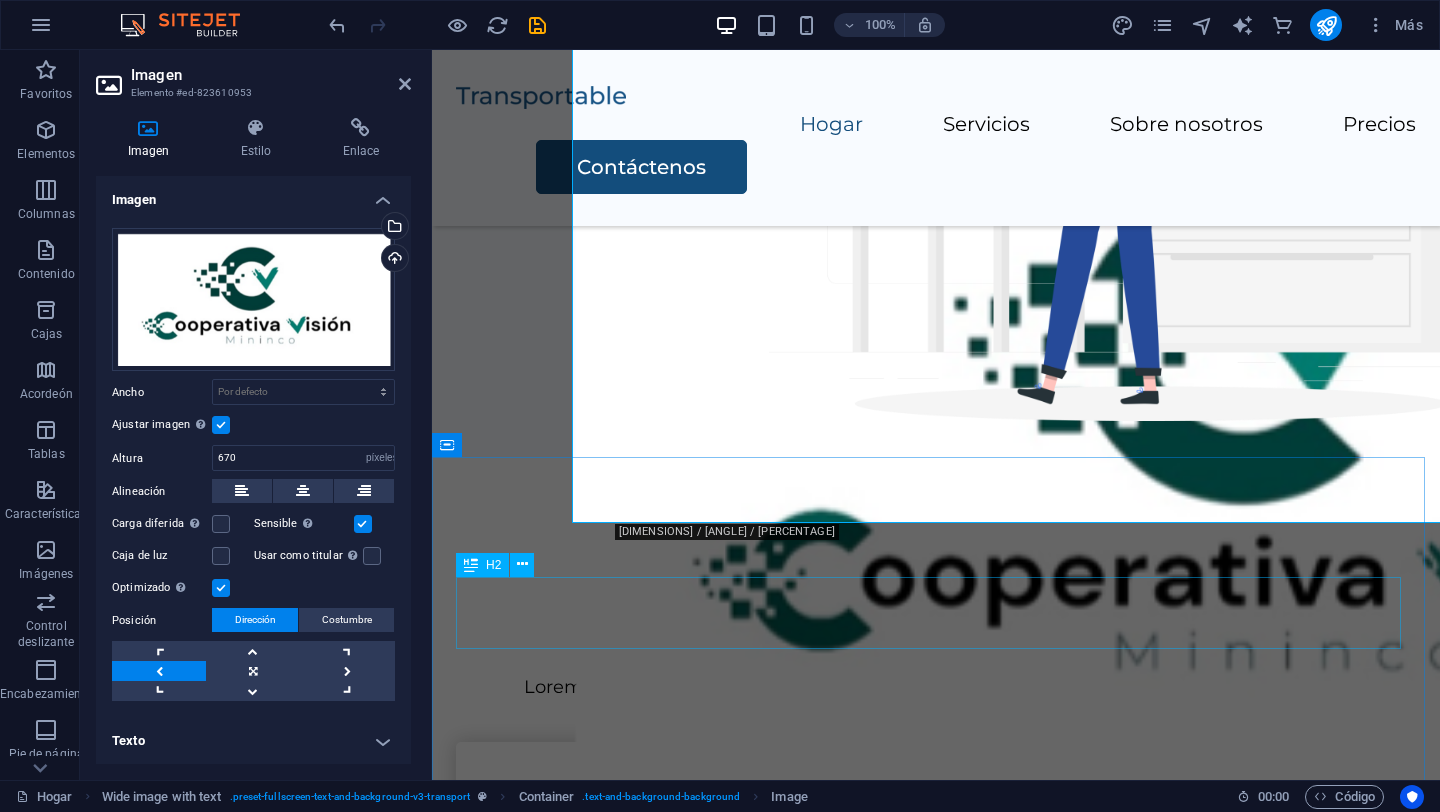 click on "Nuestros servicios" at bounding box center (936, 613) 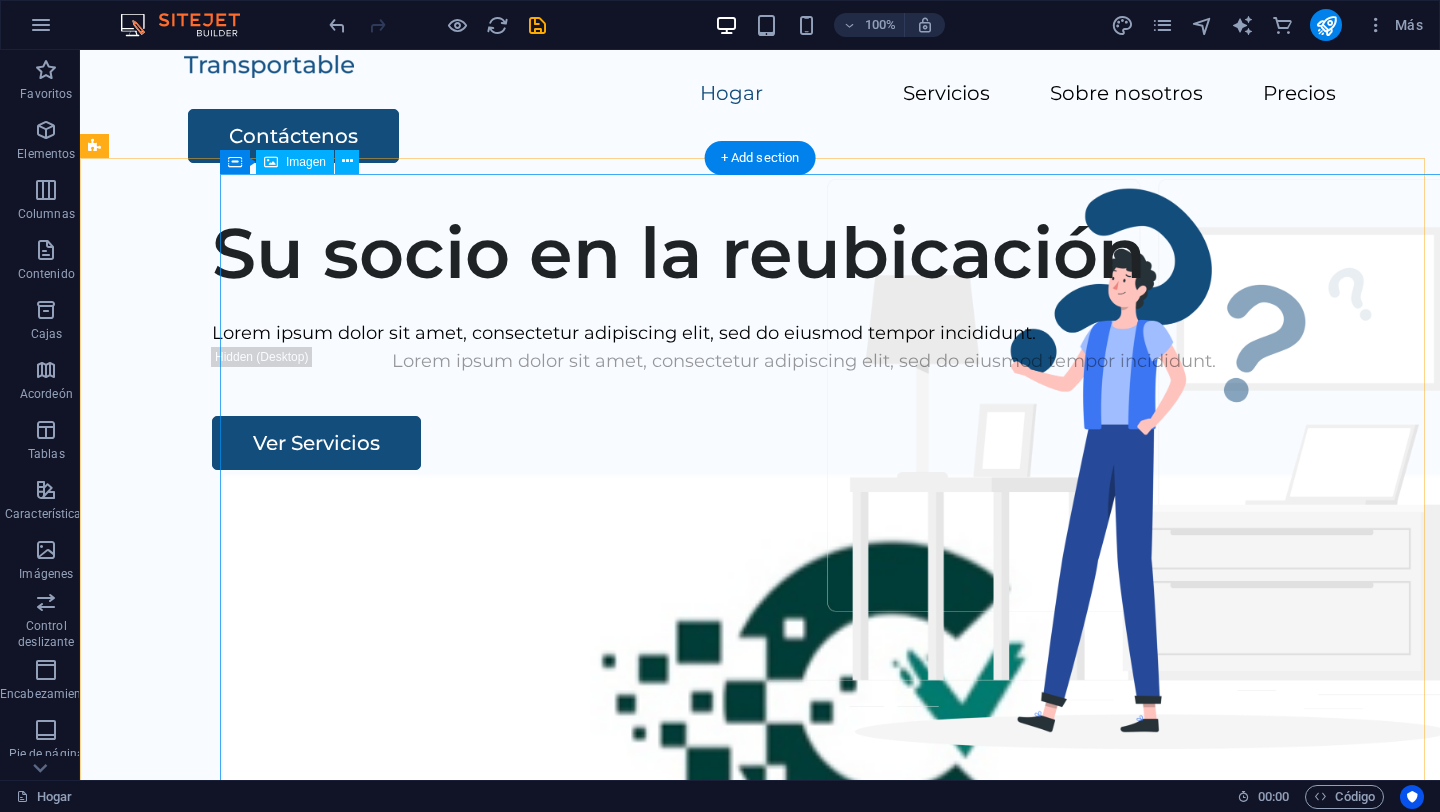 scroll, scrollTop: 10, scrollLeft: 0, axis: vertical 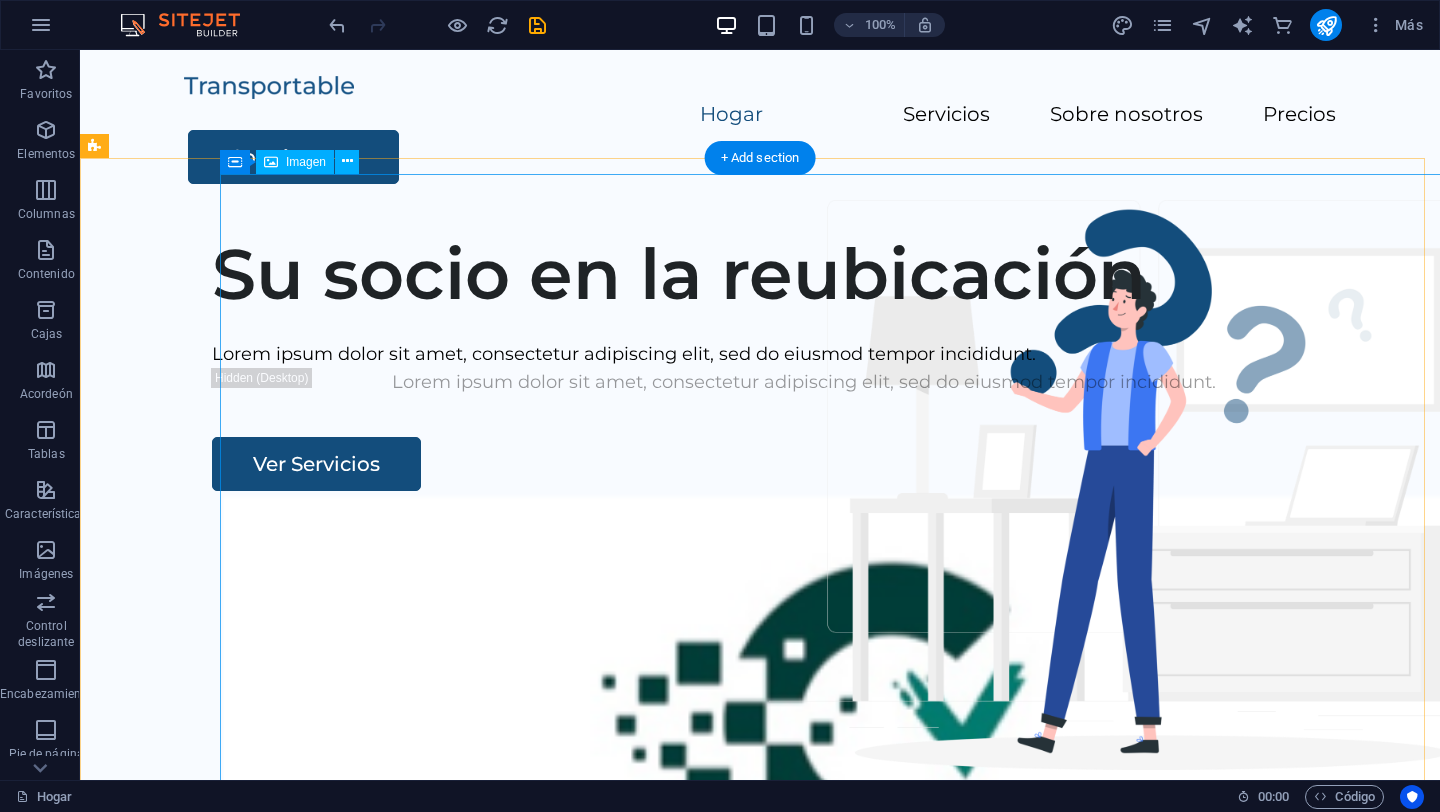 click at bounding box center (900, 826) 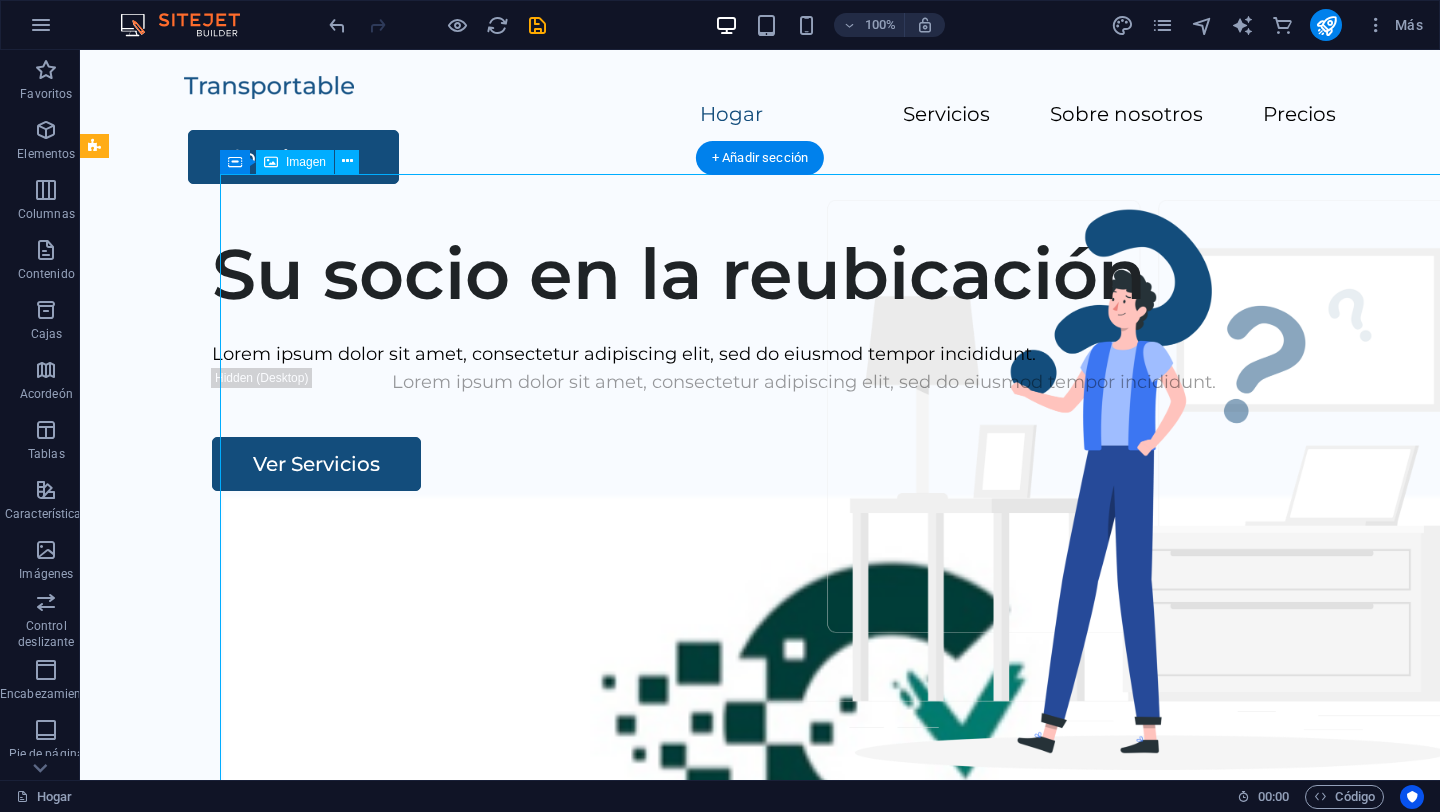 click at bounding box center (900, 826) 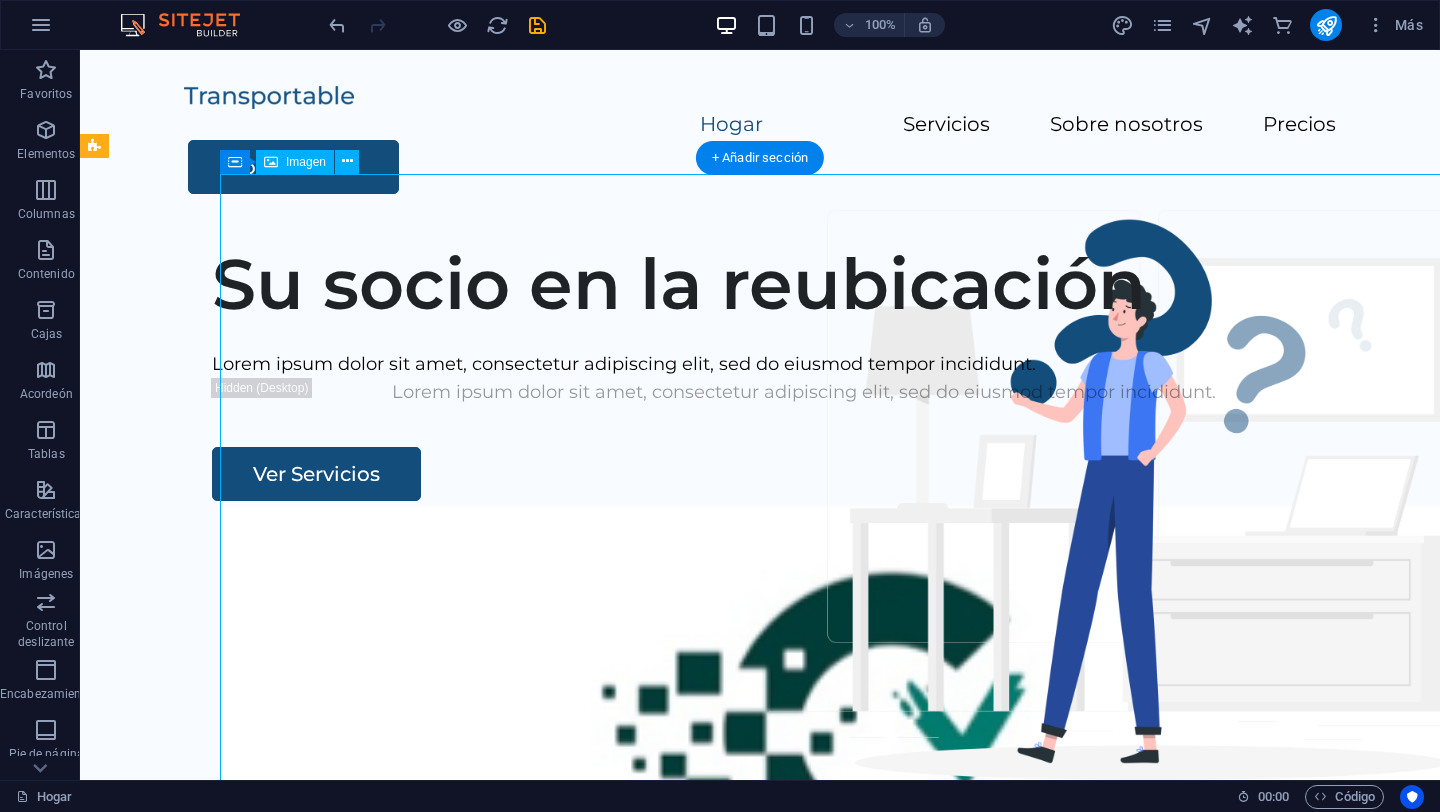 select on "px" 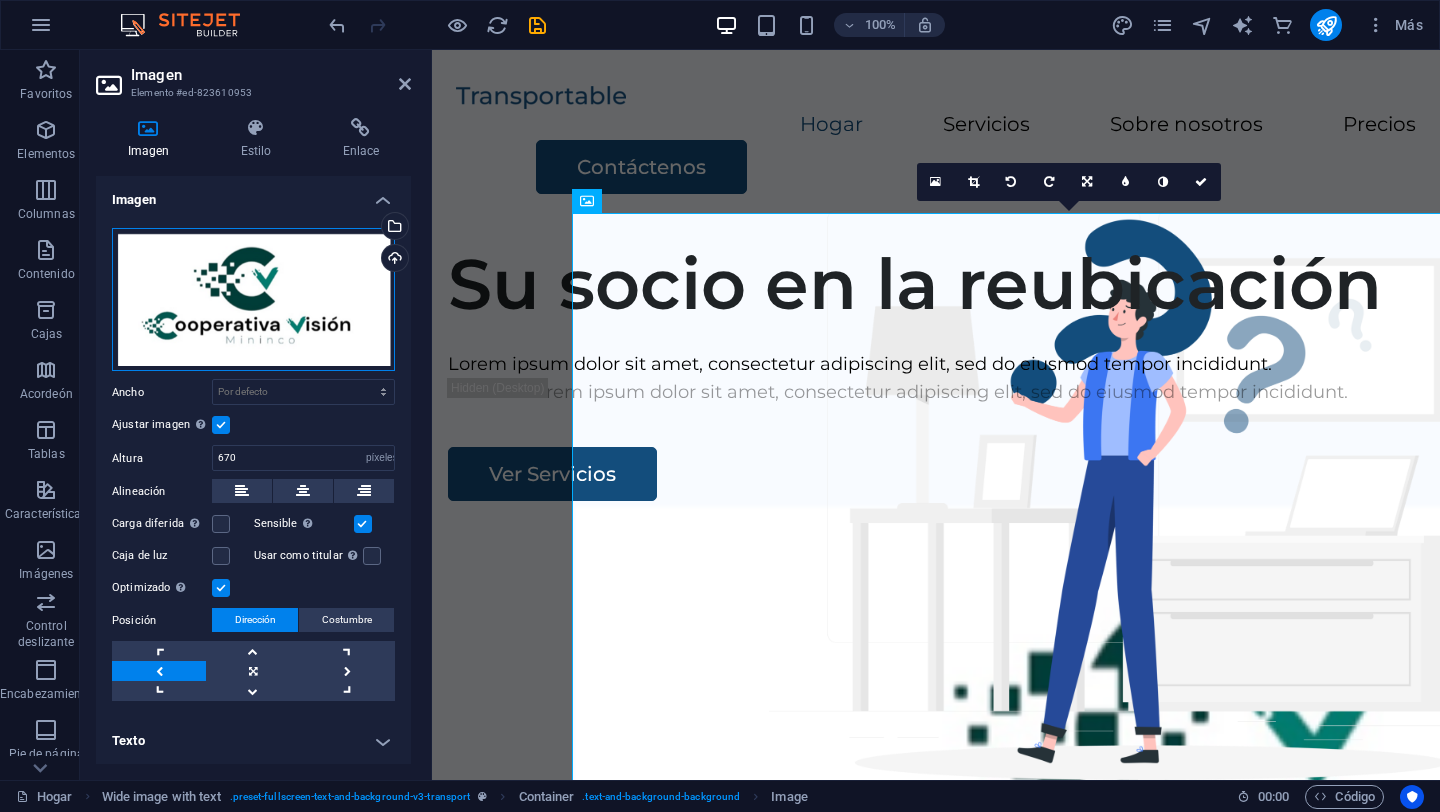 click on "Arrastre los archivos aquí, haga clic para elegir archivos o  seleccione archivos de Archivos o de nuestras fotos y videos de archivo gratuitos" at bounding box center (253, 300) 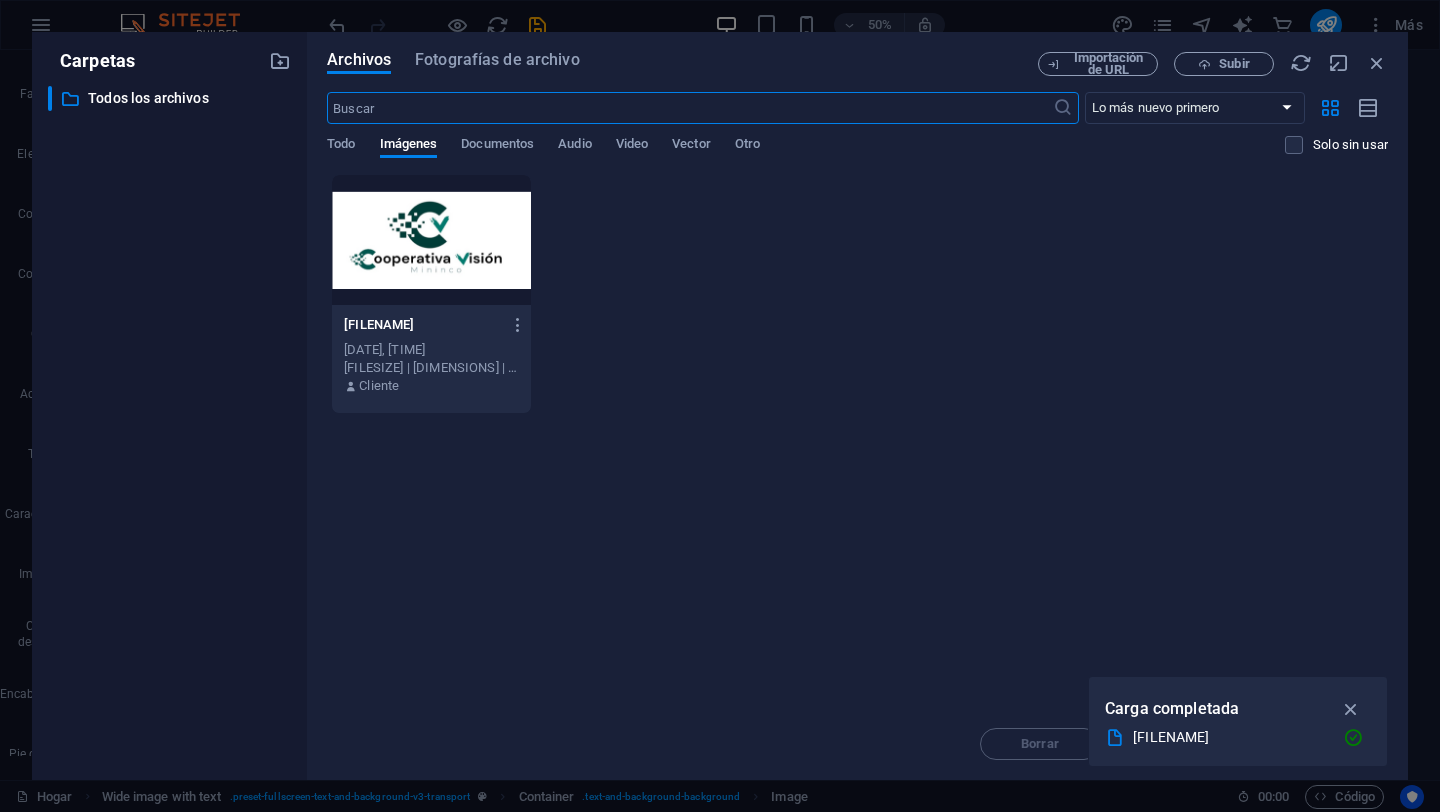 click at bounding box center [431, 240] 